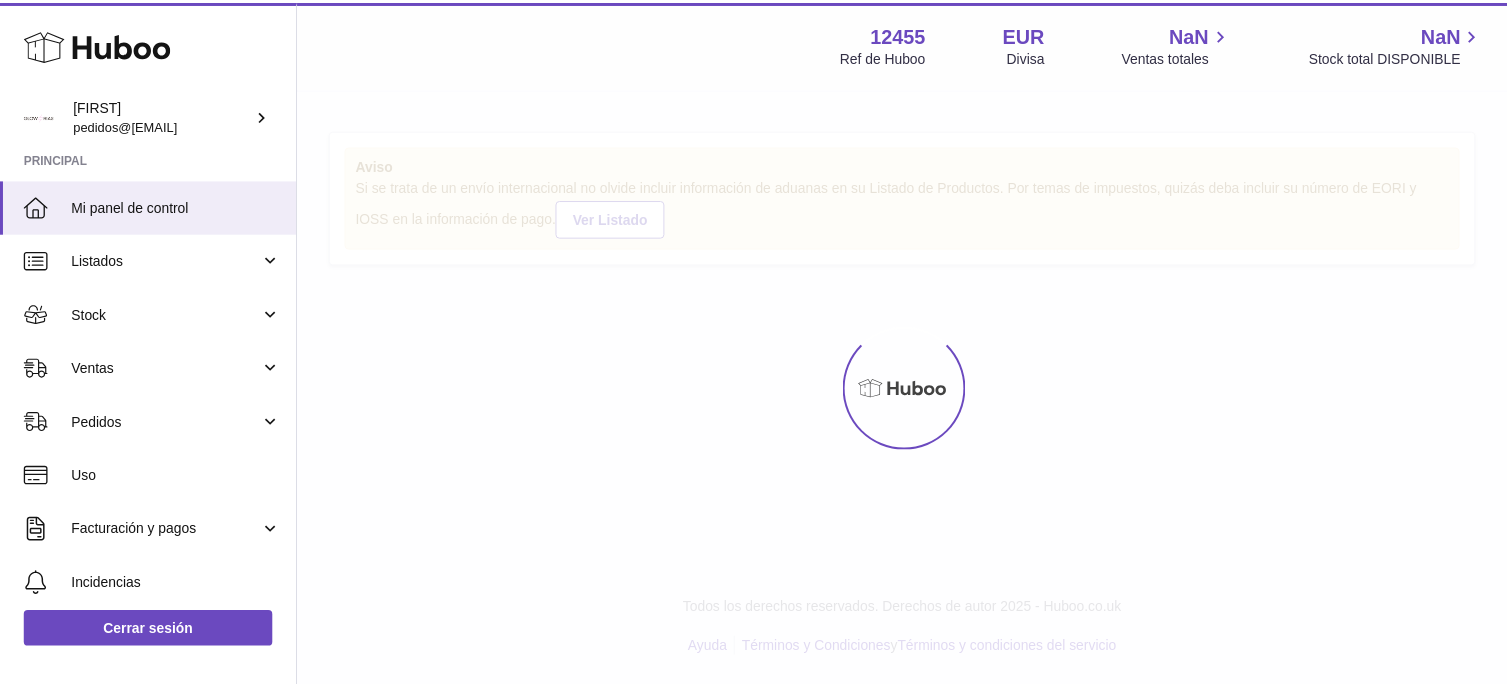 scroll, scrollTop: 0, scrollLeft: 0, axis: both 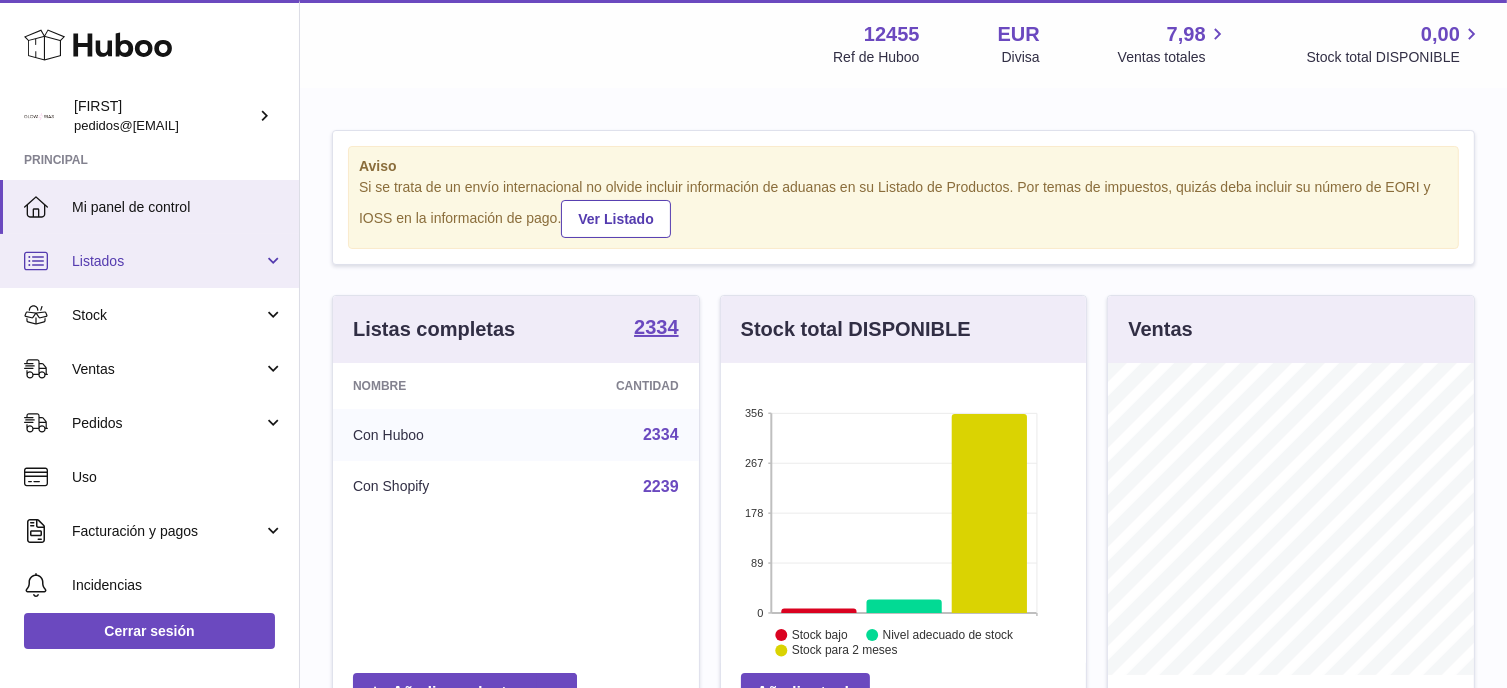 click on "Listados" at bounding box center (149, 261) 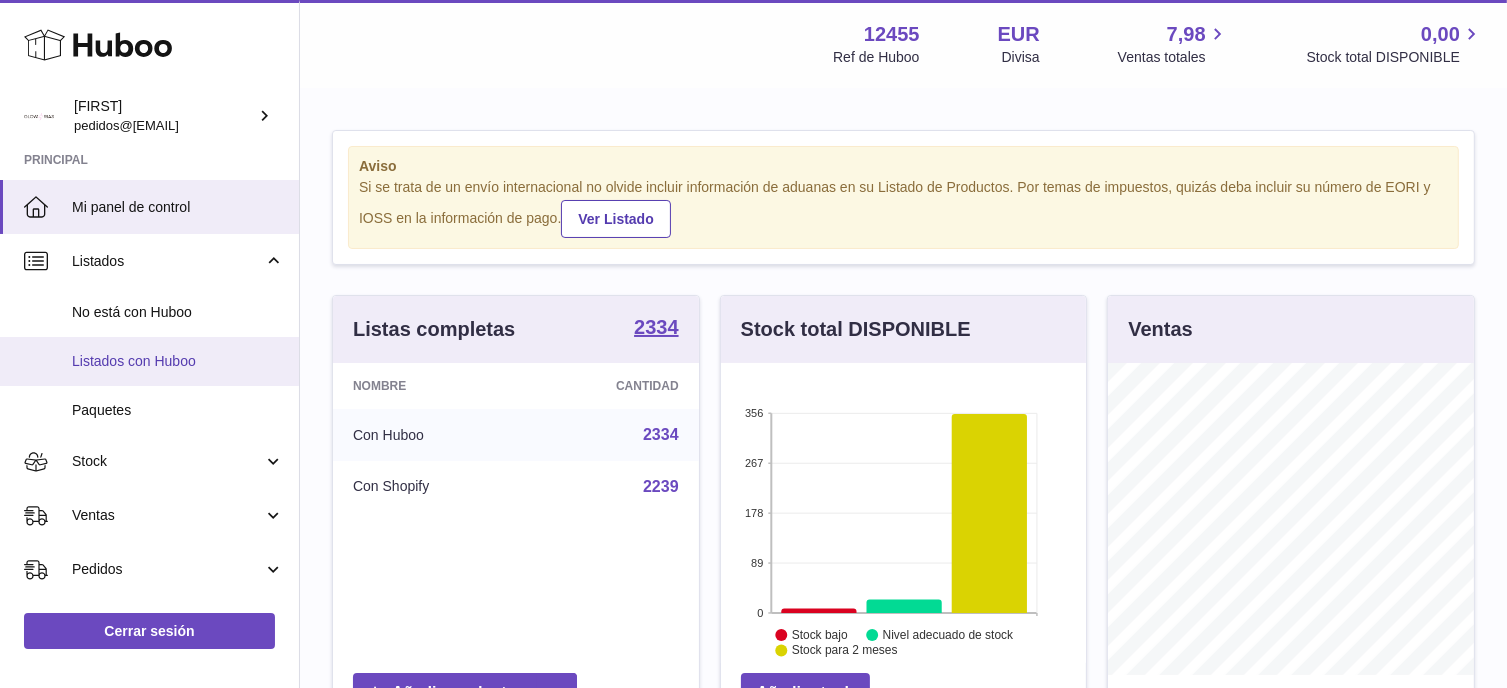 click on "Listados con Huboo" at bounding box center [178, 361] 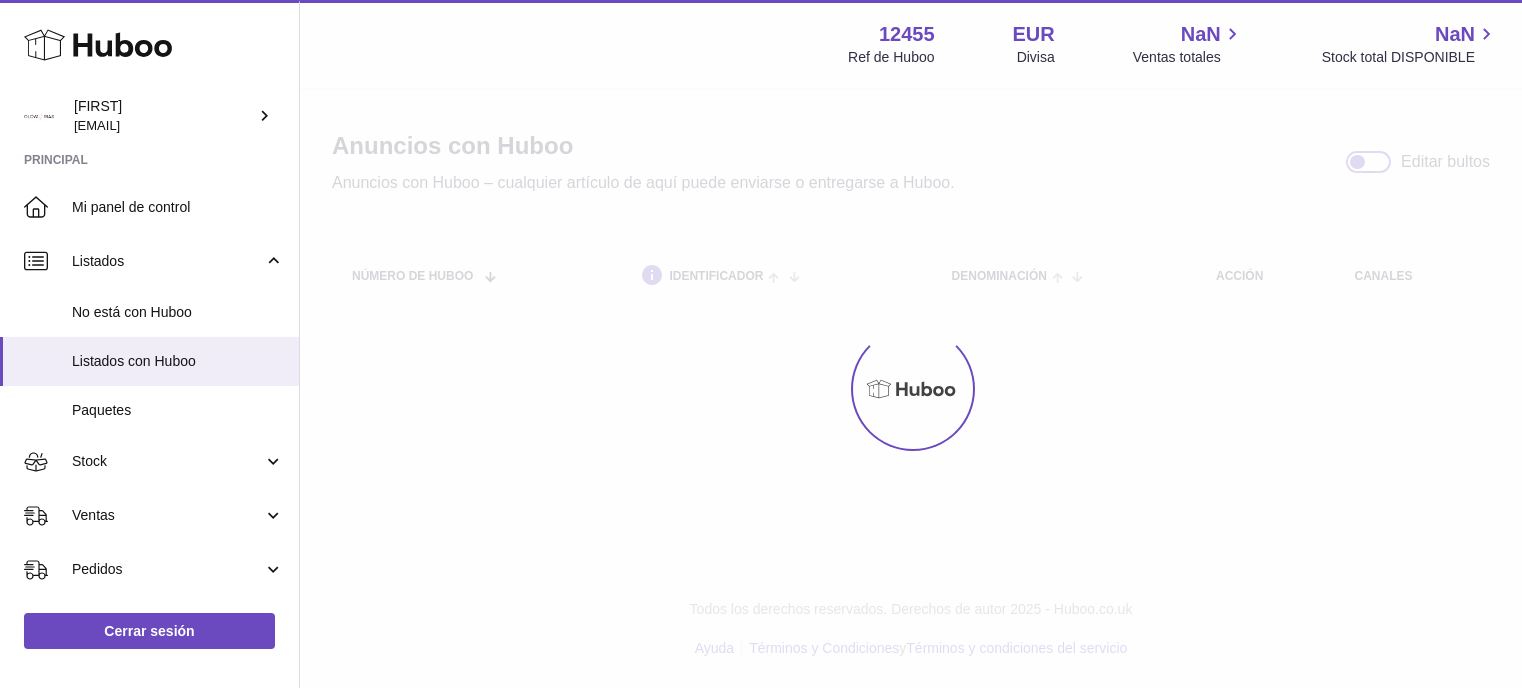 scroll, scrollTop: 0, scrollLeft: 0, axis: both 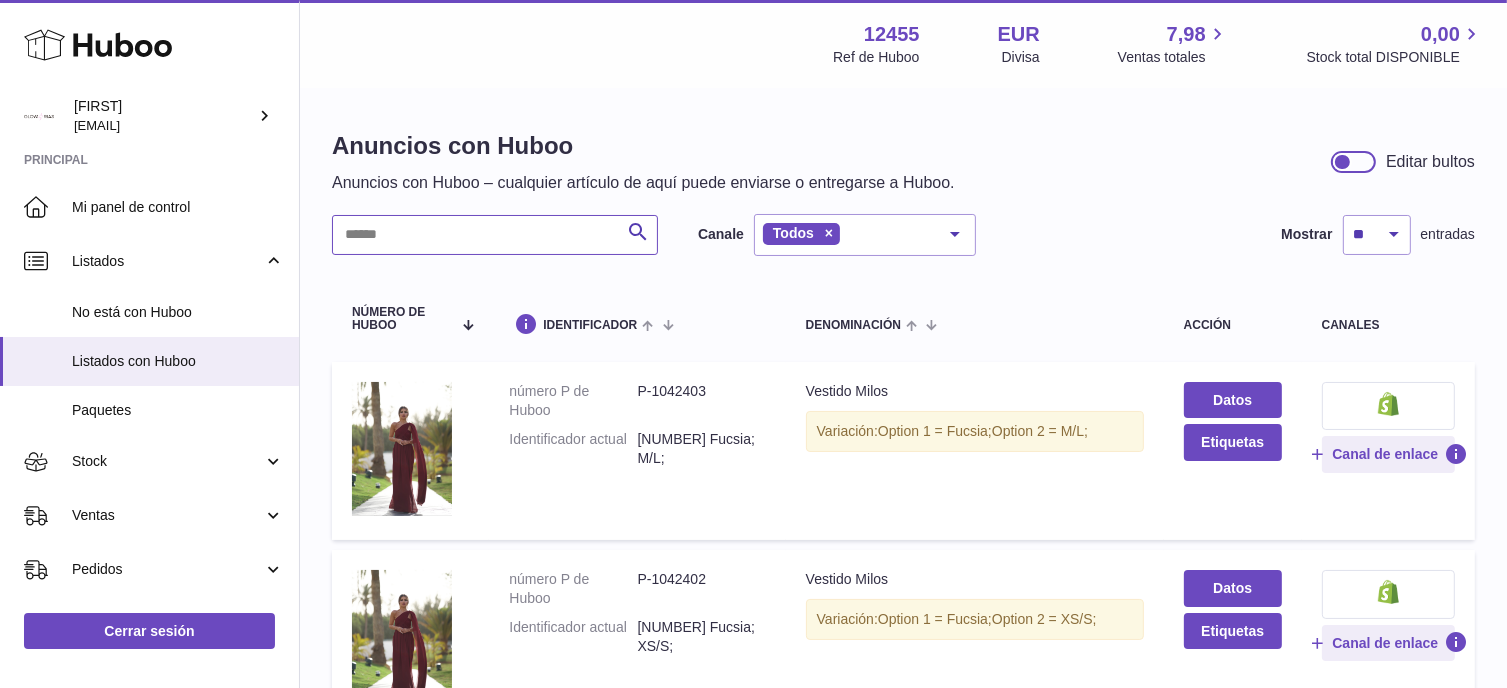 click at bounding box center [495, 235] 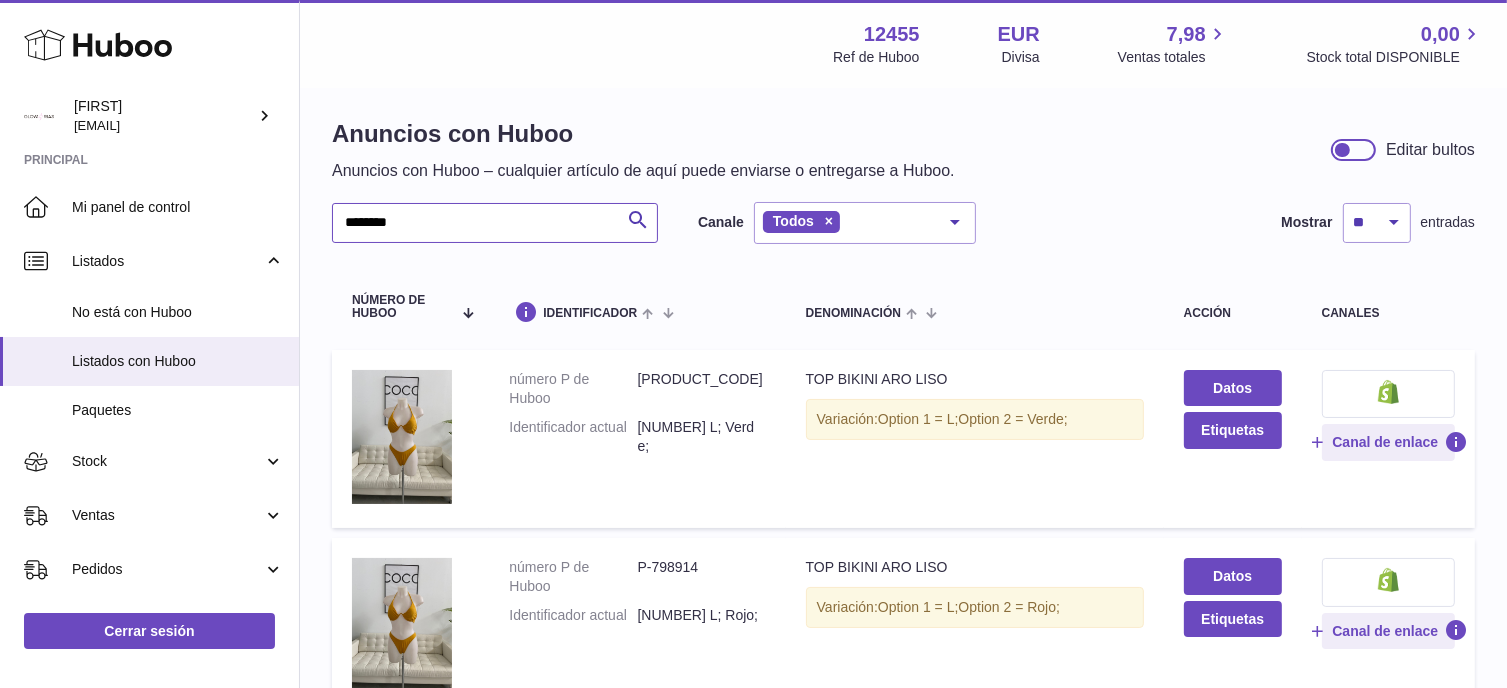 scroll, scrollTop: 0, scrollLeft: 0, axis: both 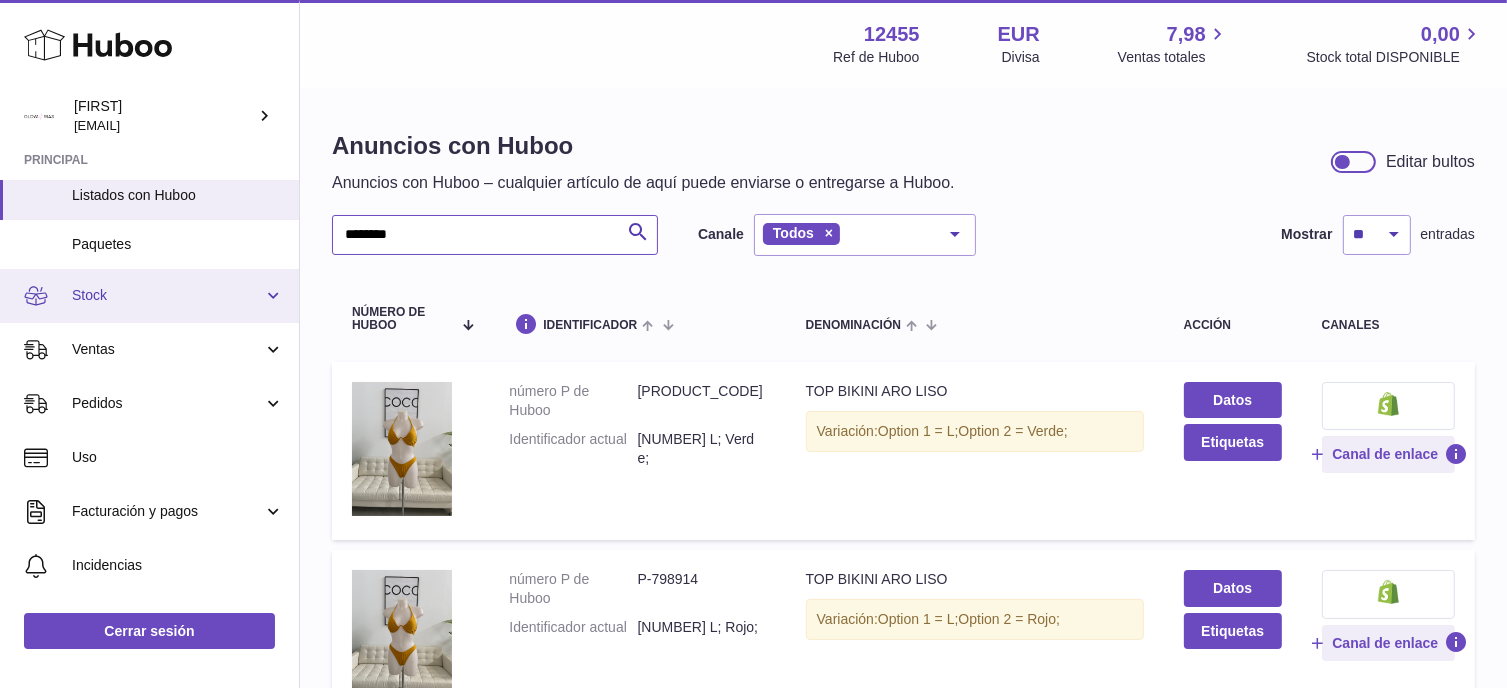 type on "********" 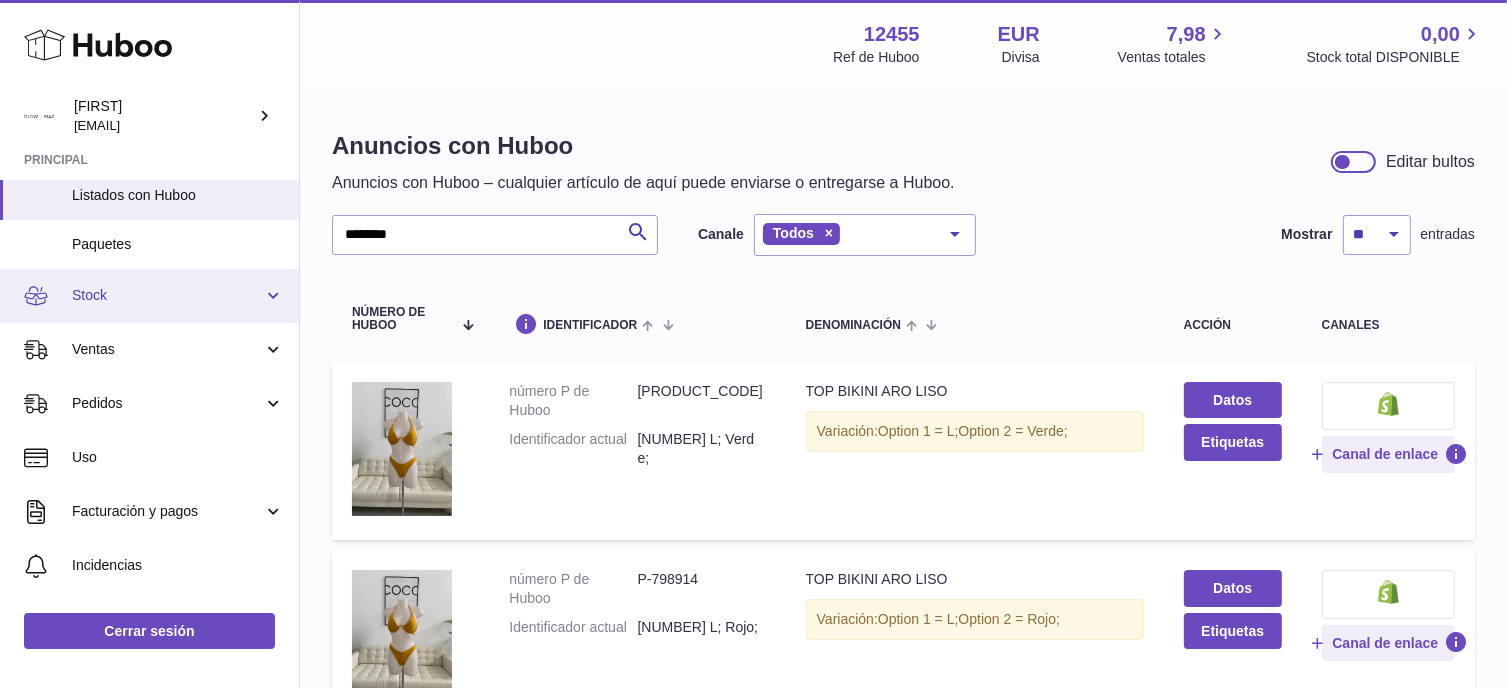 click on "Stock" at bounding box center [149, 296] 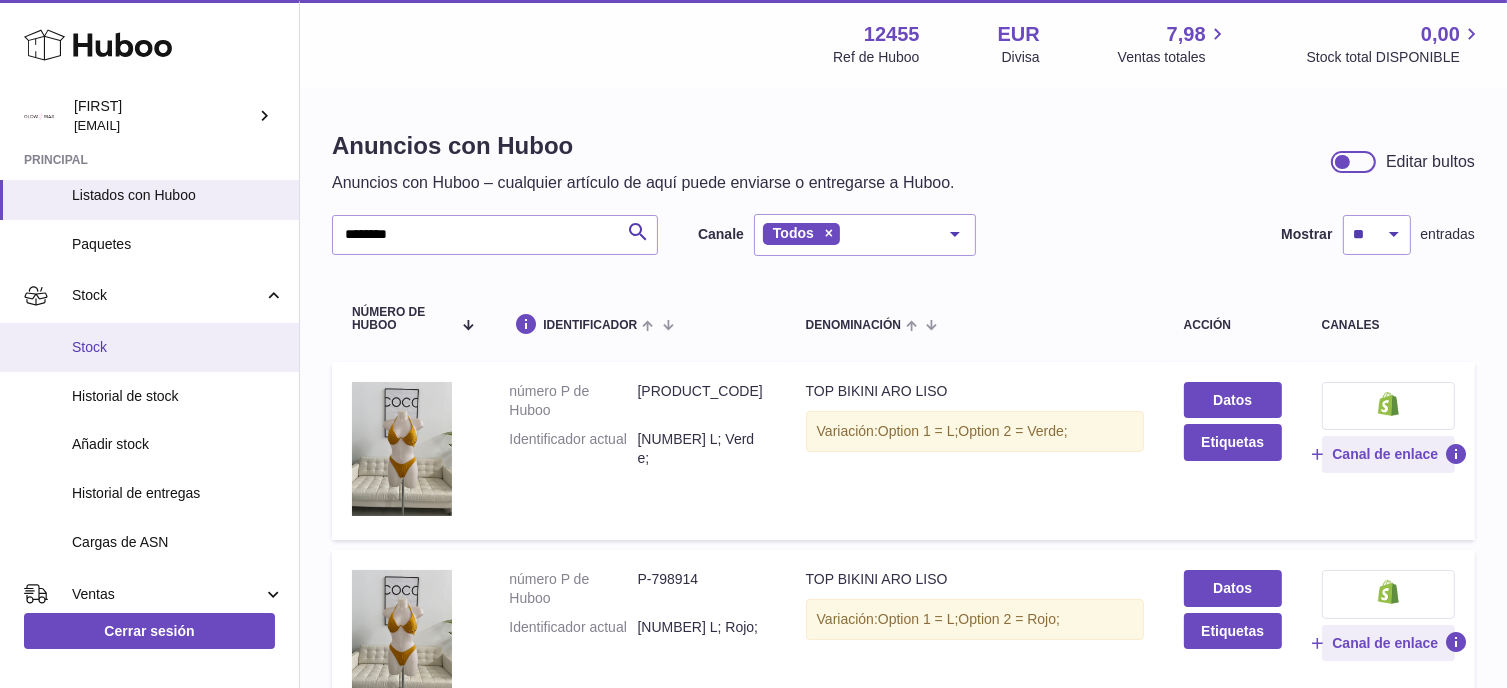 click on "Stock" at bounding box center [178, 347] 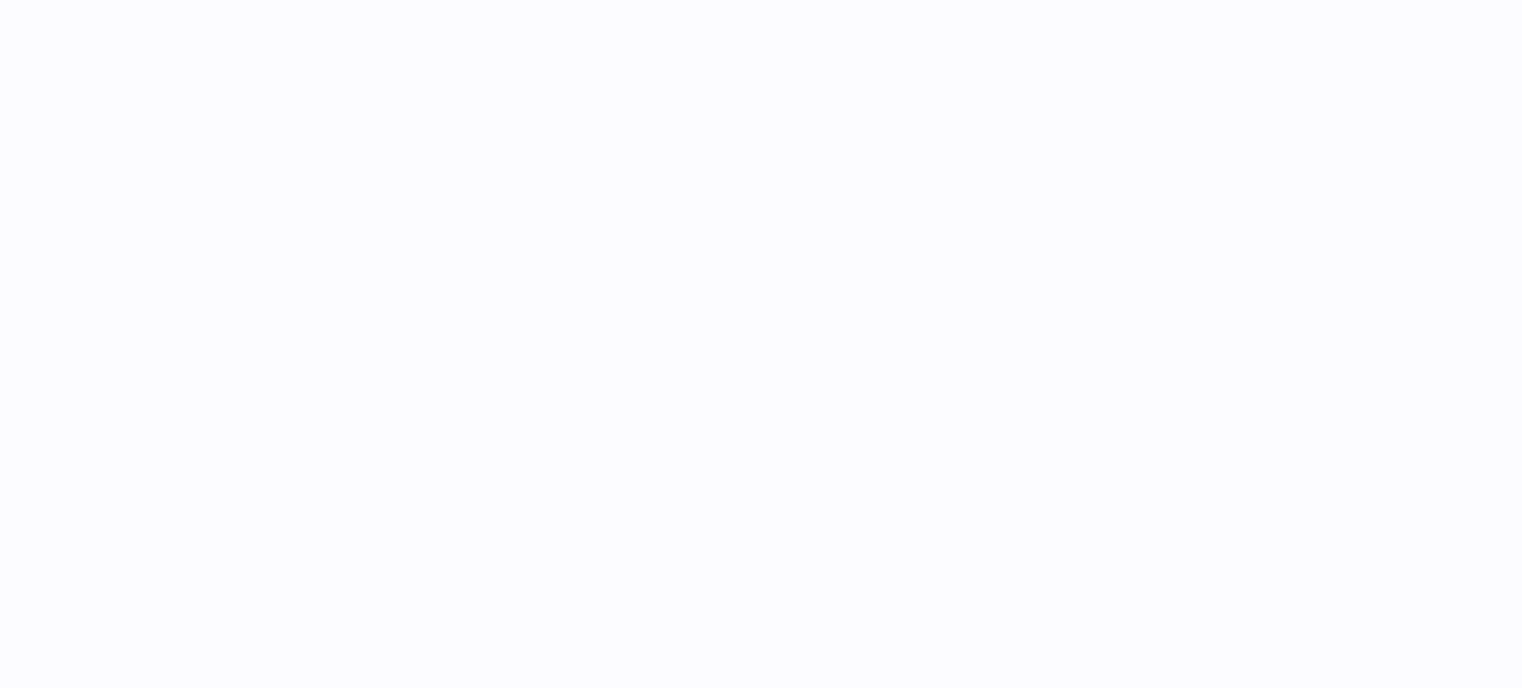 scroll, scrollTop: 0, scrollLeft: 0, axis: both 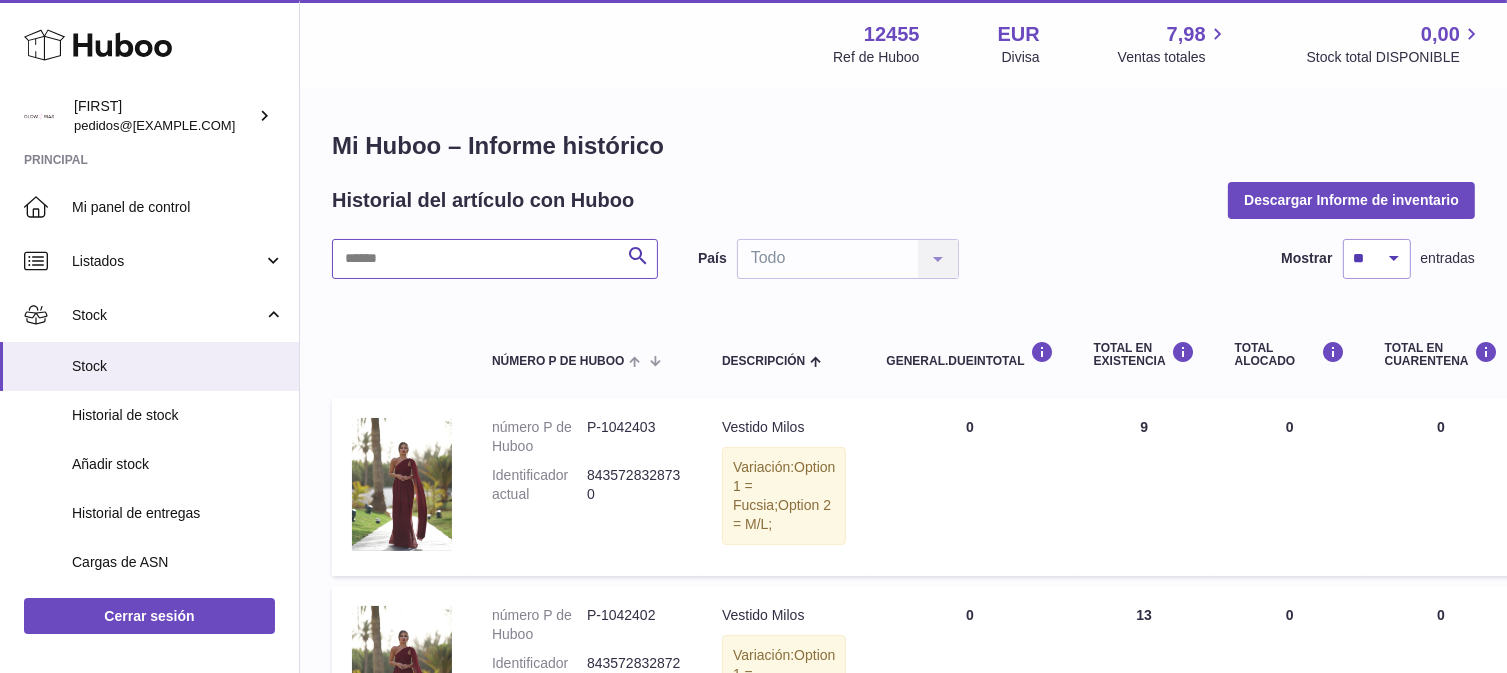 click at bounding box center [495, 259] 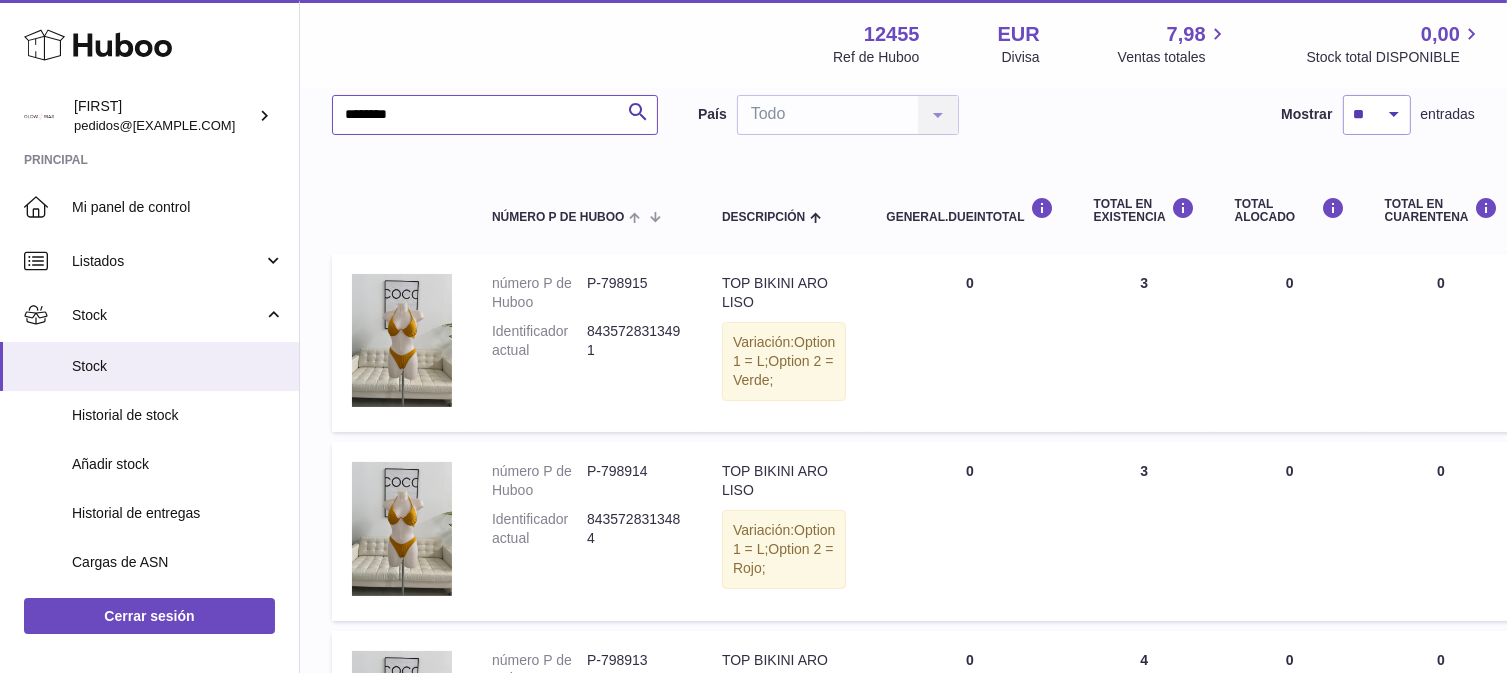 scroll, scrollTop: 0, scrollLeft: 0, axis: both 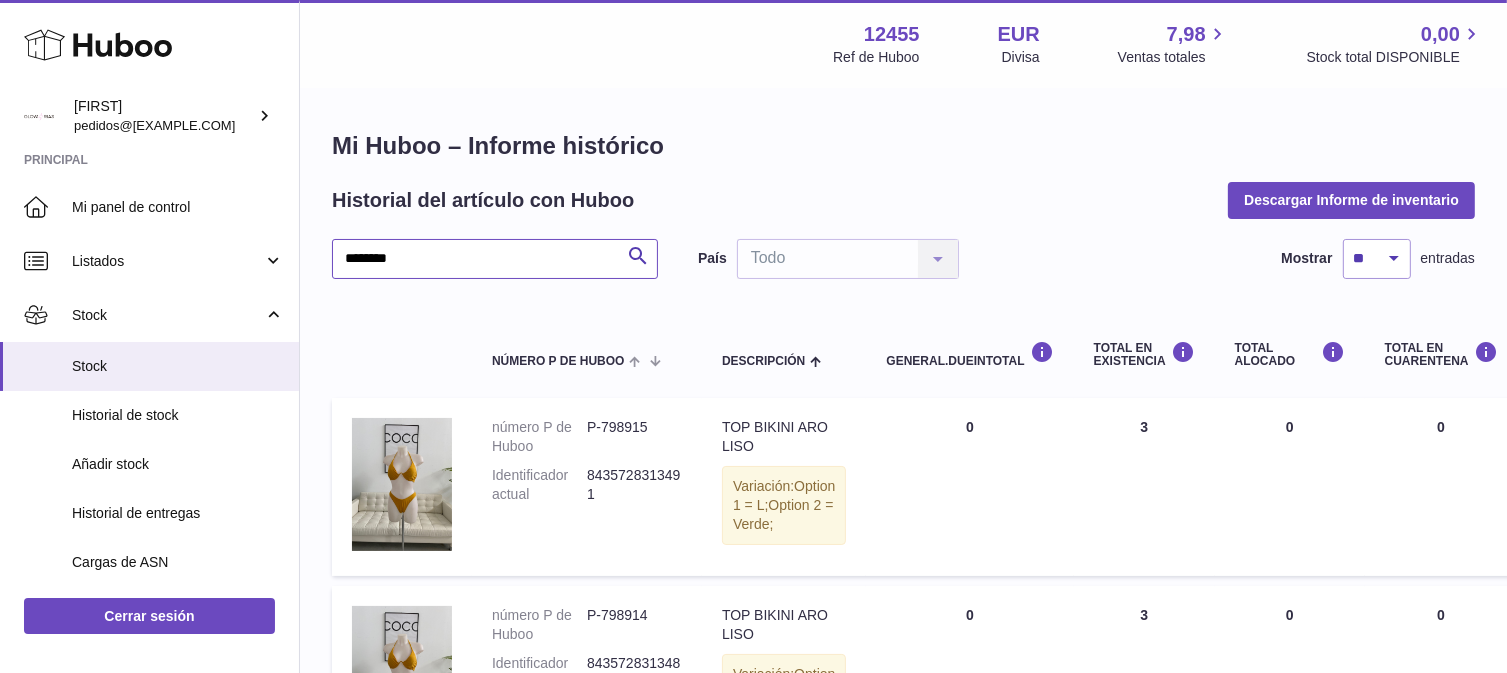 type on "********" 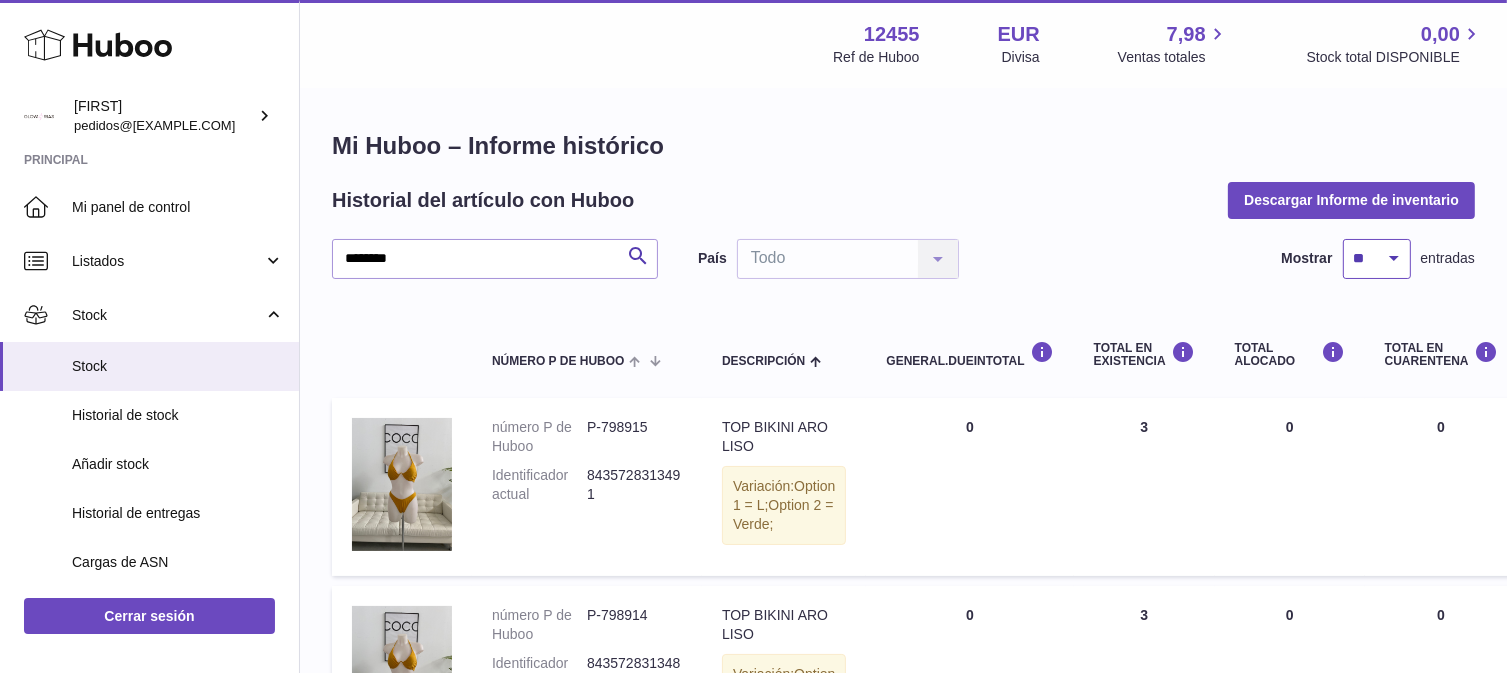 click on "** ** ** ***" at bounding box center [1377, 259] 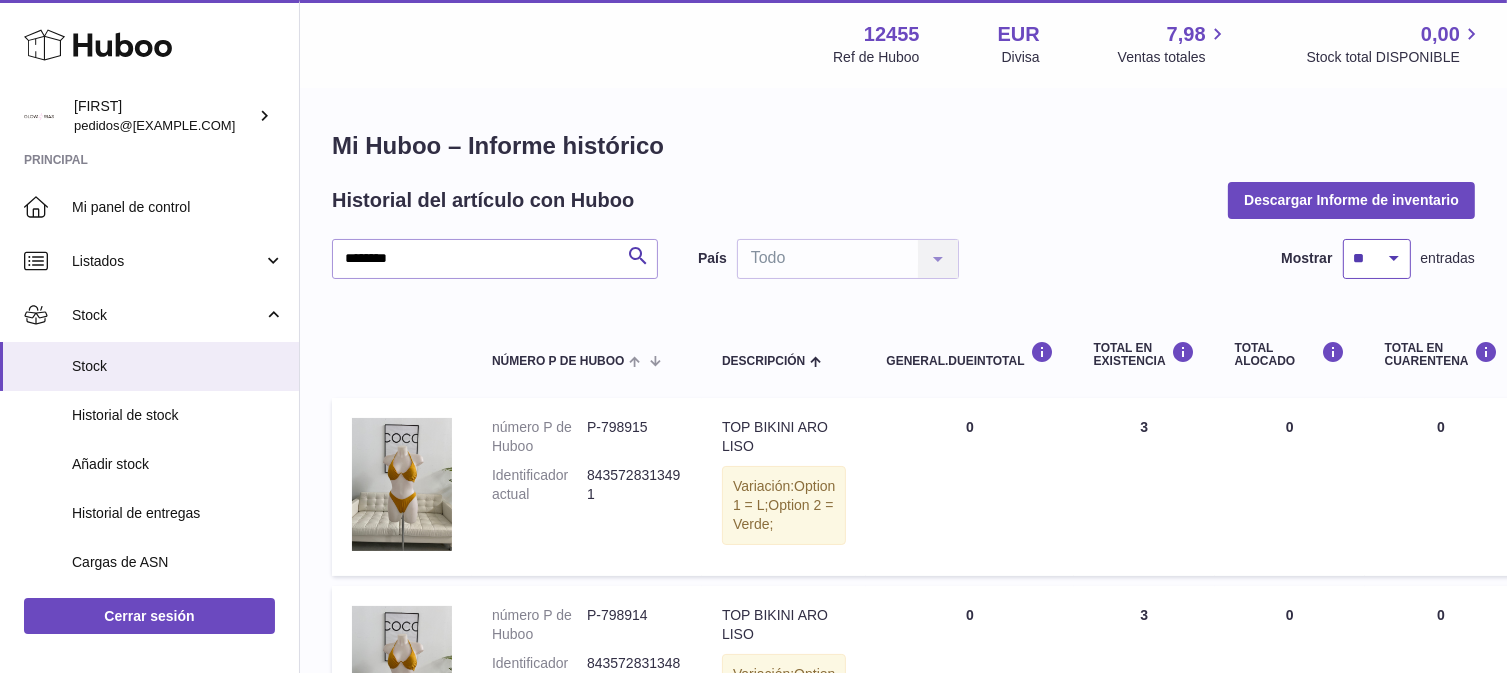 select on "***" 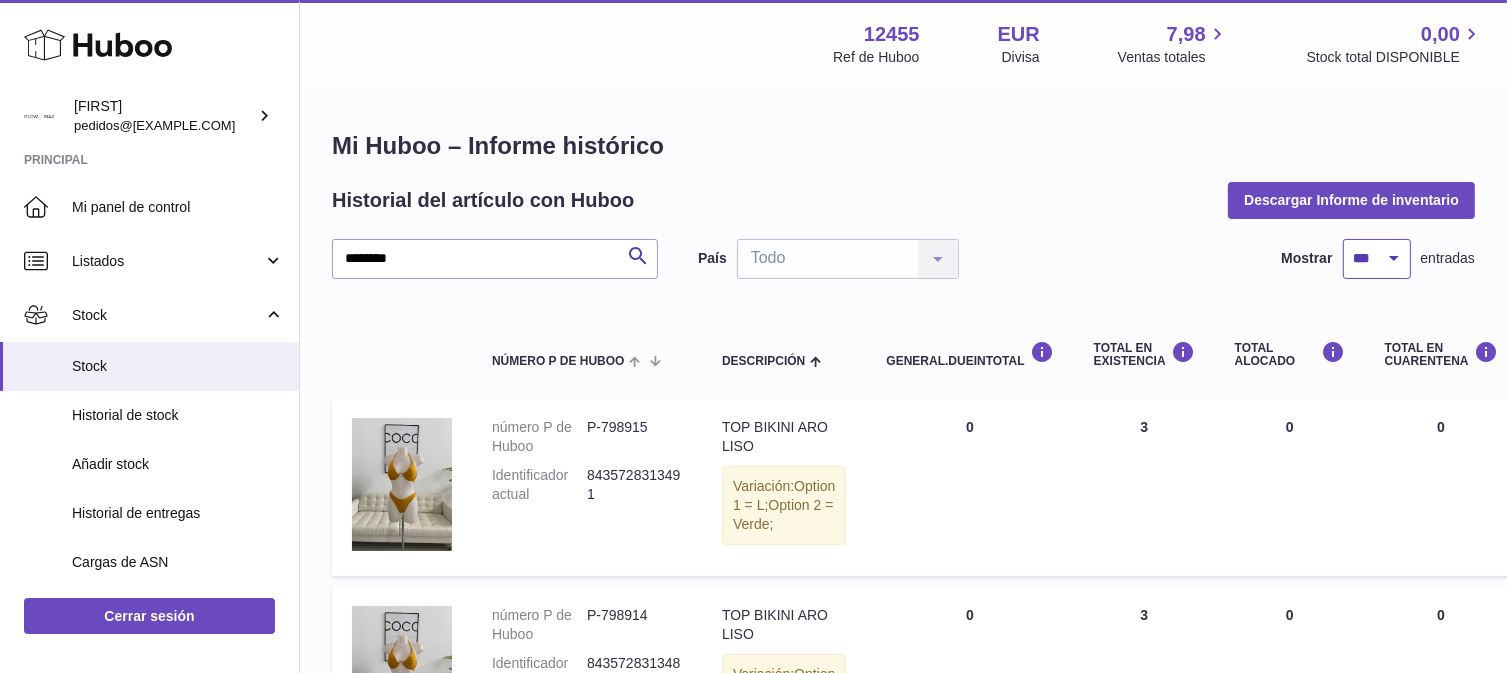 click on "** ** ** ***" at bounding box center [1377, 259] 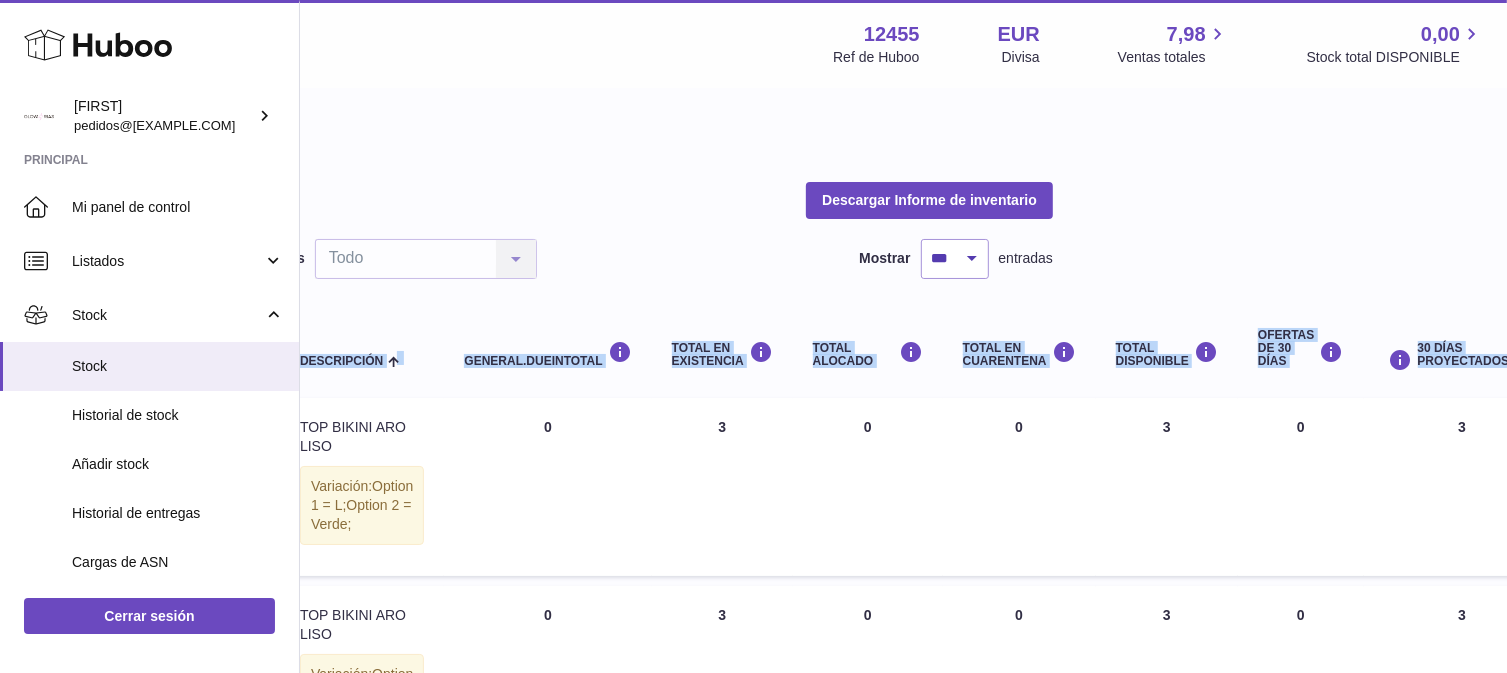 scroll, scrollTop: 0, scrollLeft: 654, axis: horizontal 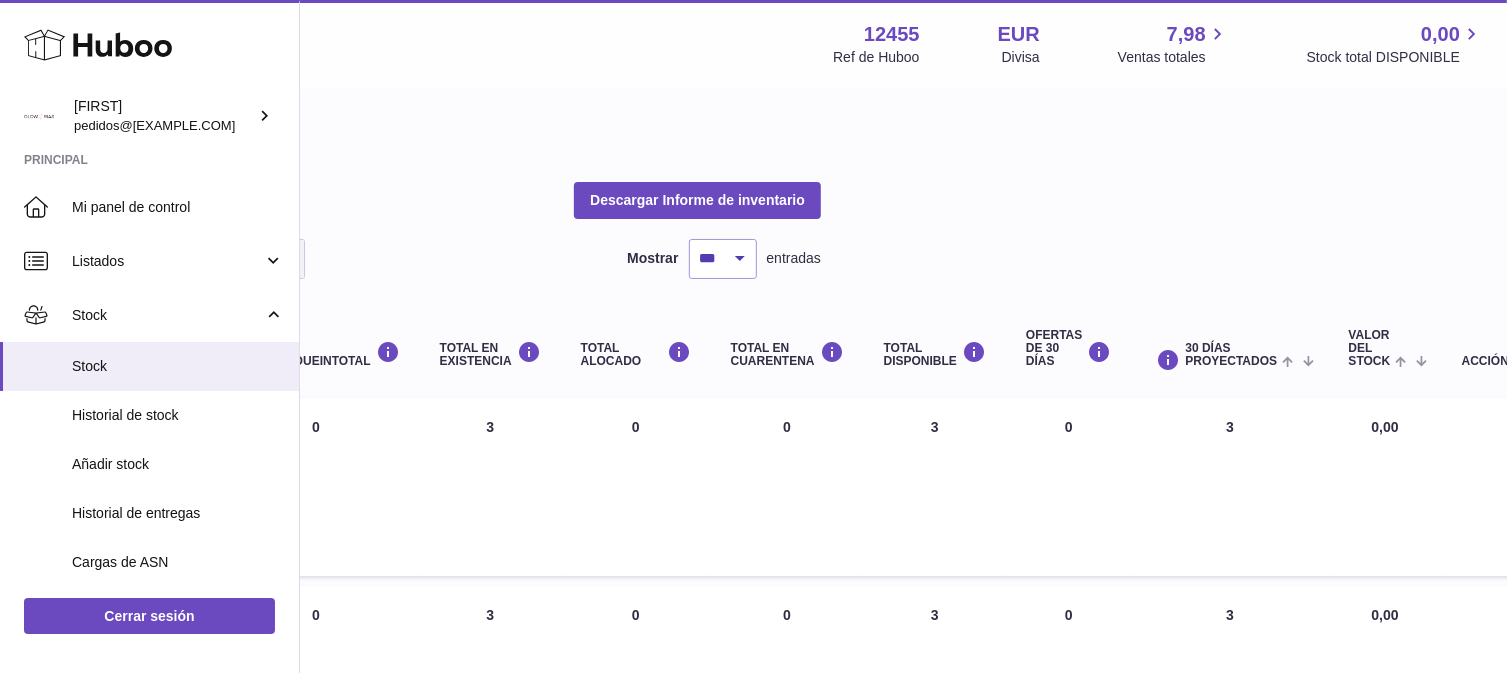 copy 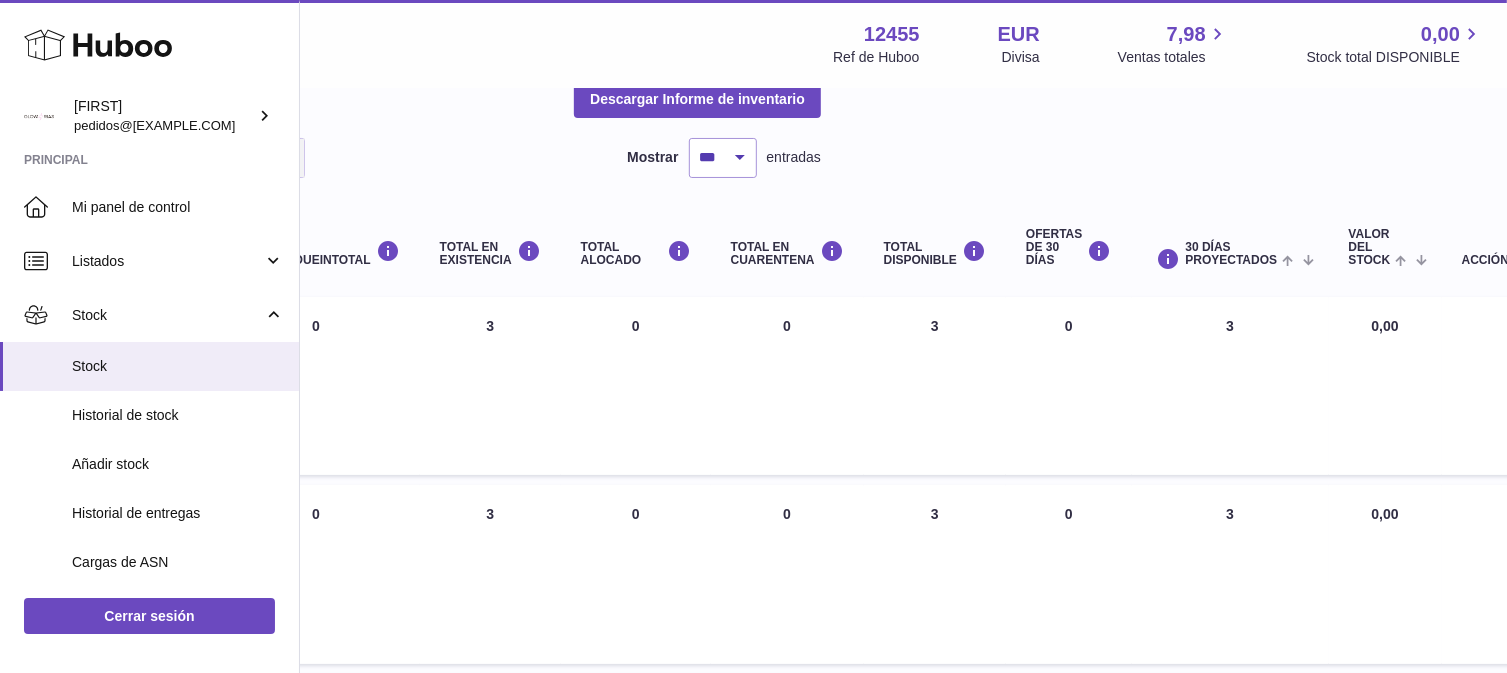 scroll, scrollTop: 0, scrollLeft: 654, axis: horizontal 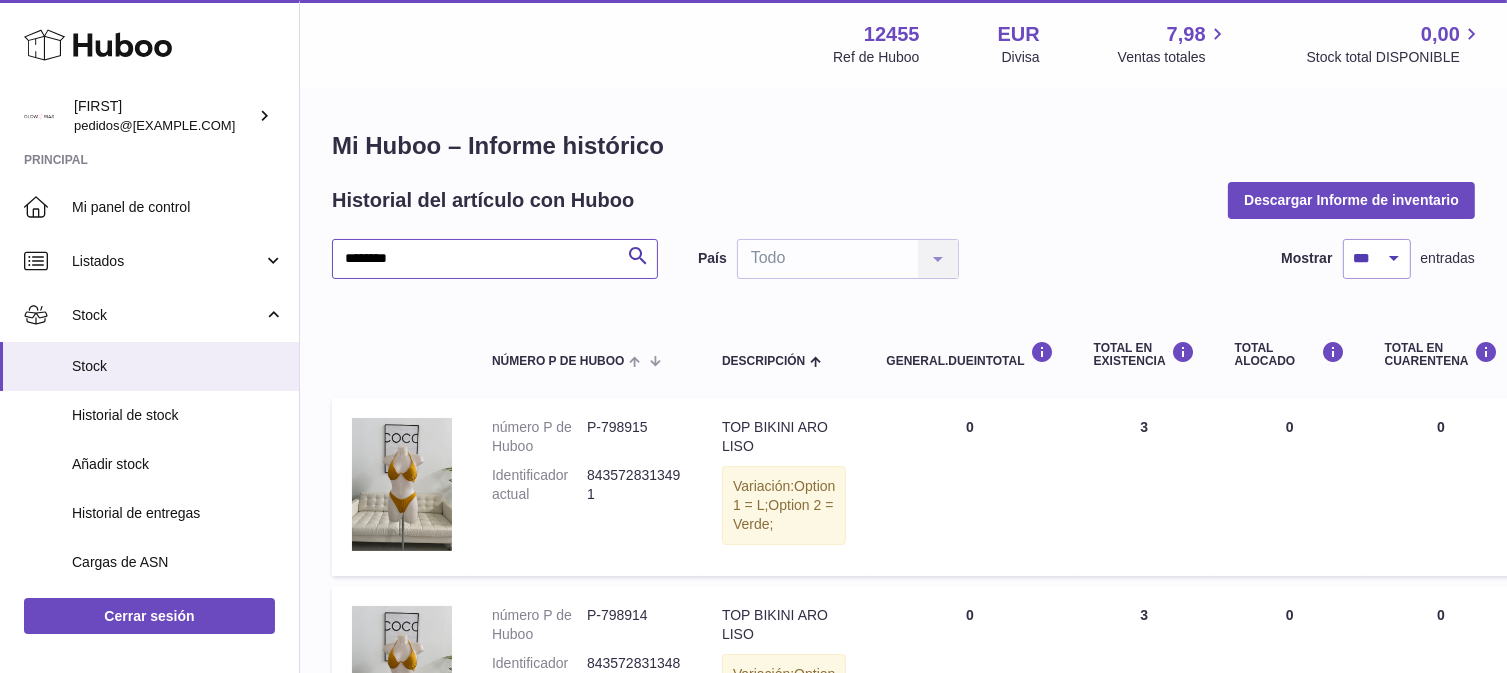 click on "********" at bounding box center (495, 259) 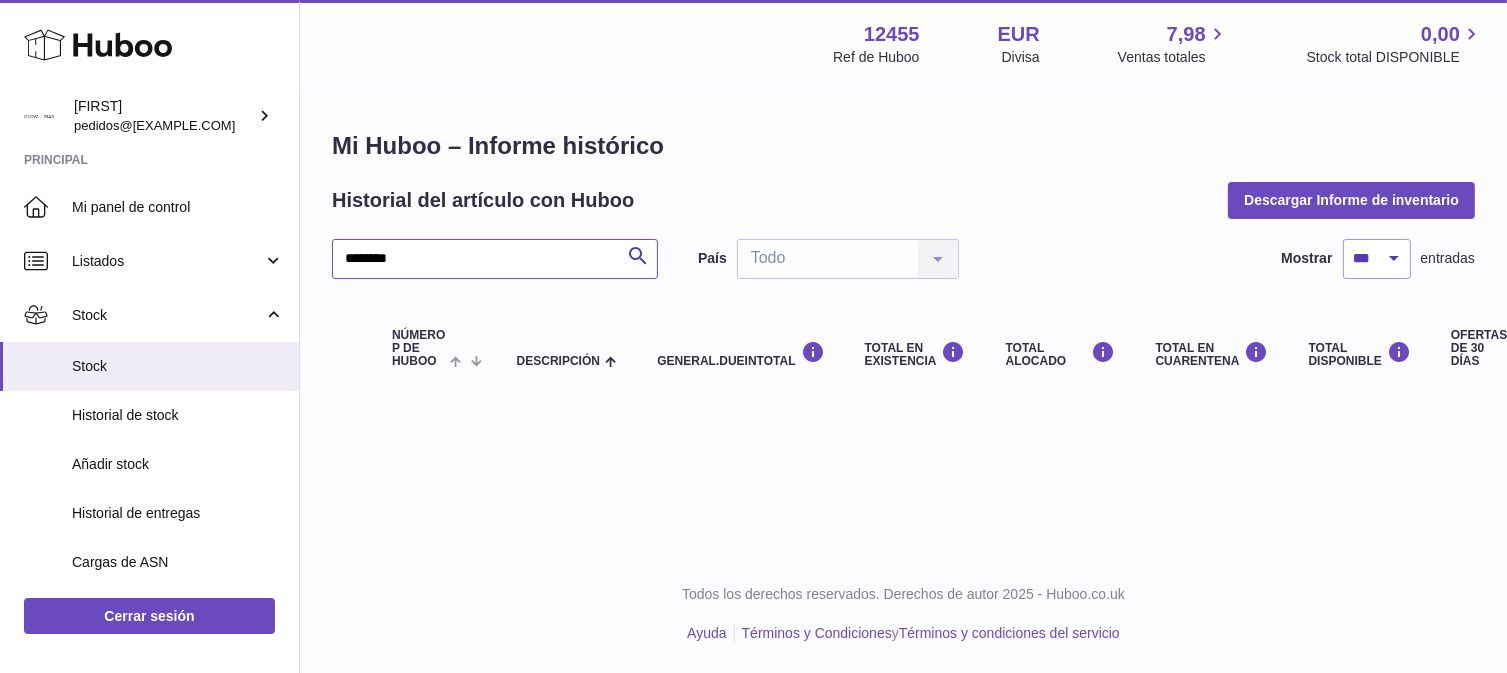 drag, startPoint x: 361, startPoint y: 259, endPoint x: 316, endPoint y: 267, distance: 45.705578 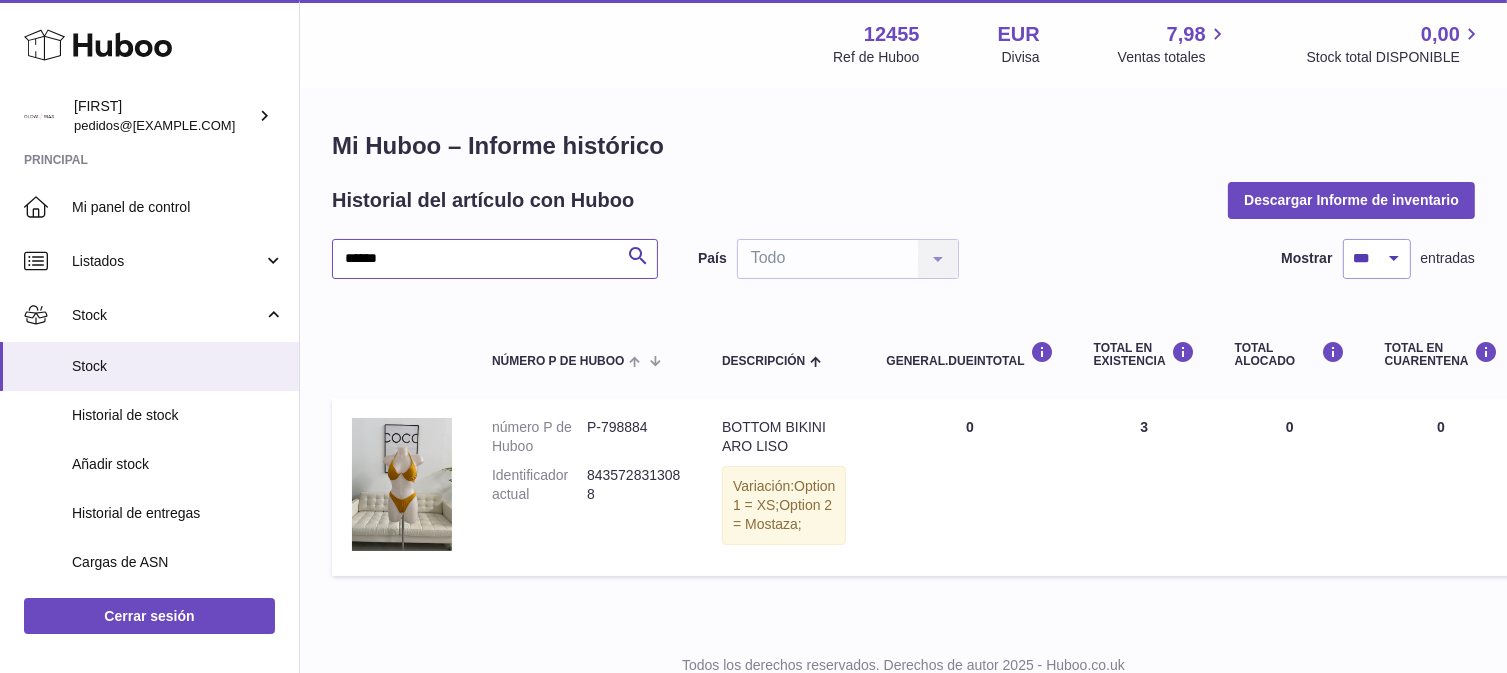 click on "******" at bounding box center (495, 259) 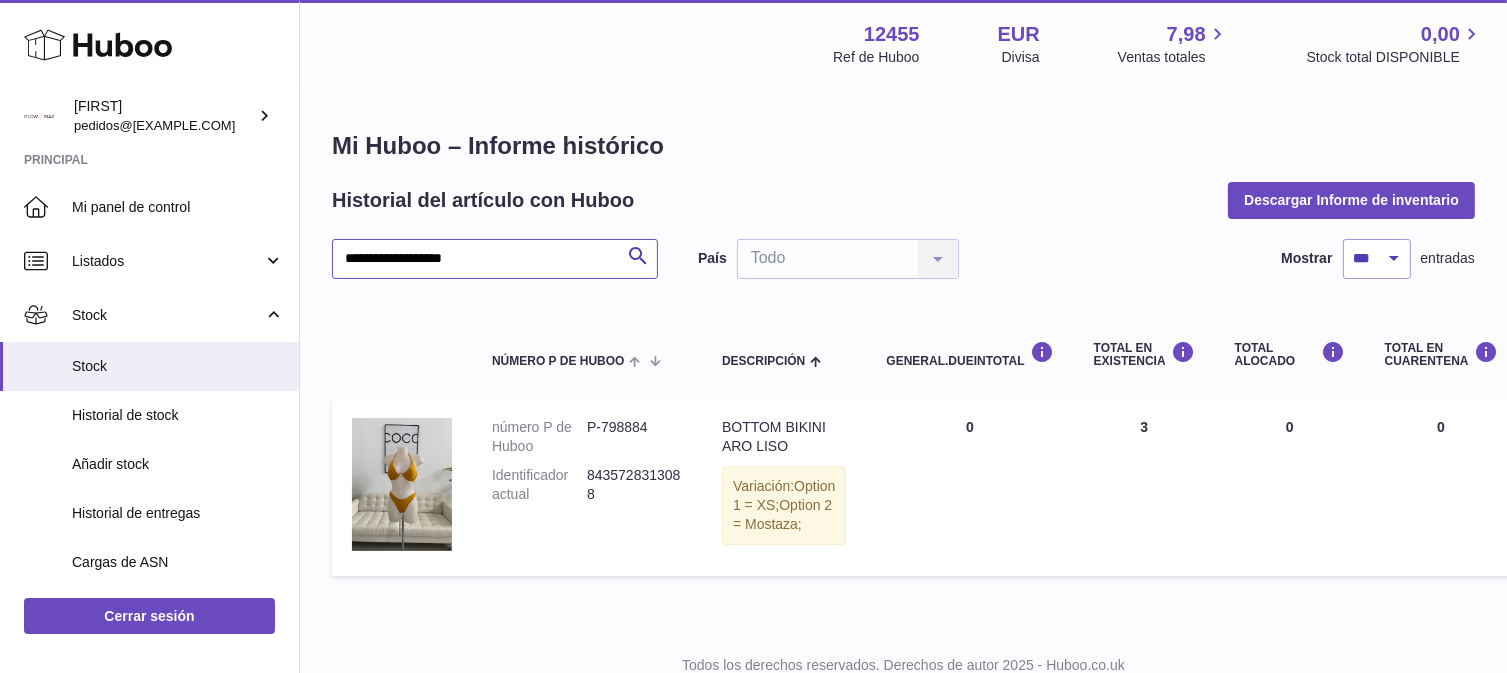 click on "**********" at bounding box center (903, 313) 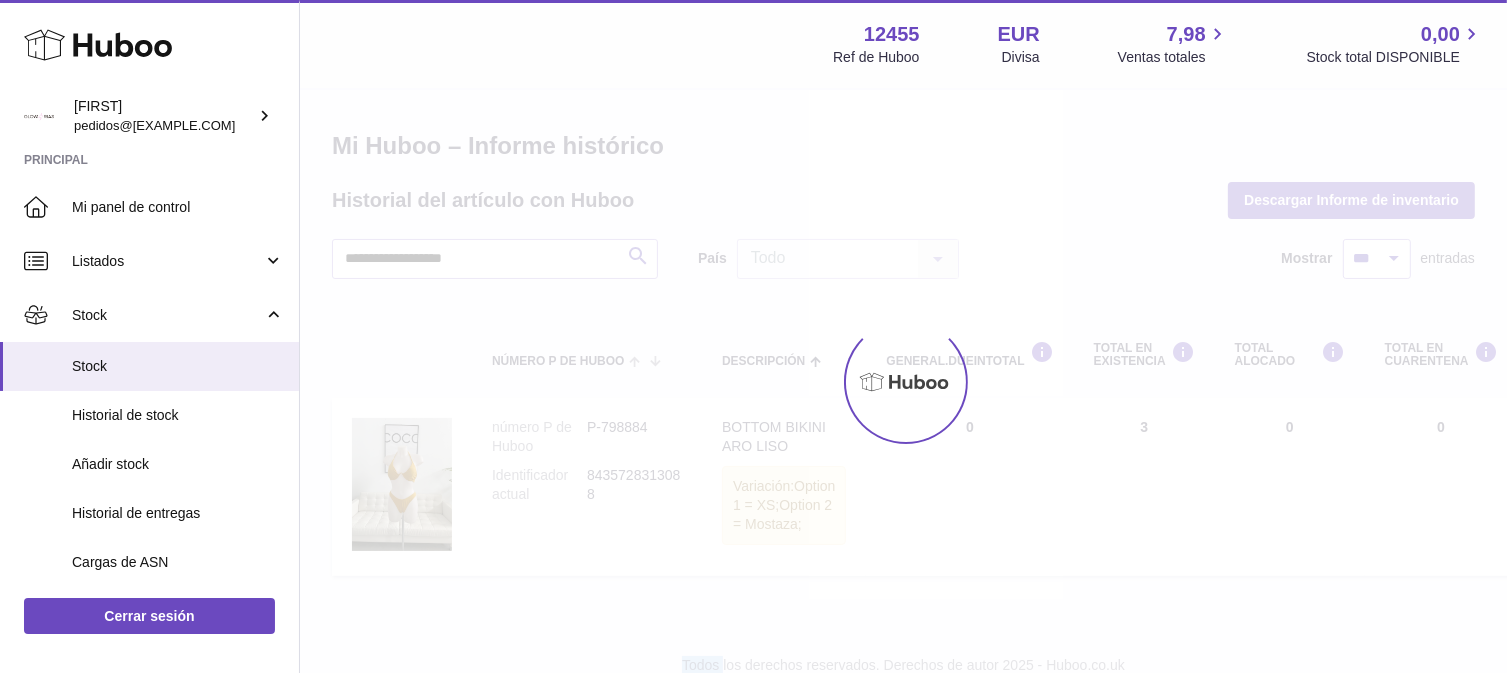 click at bounding box center [903, 381] 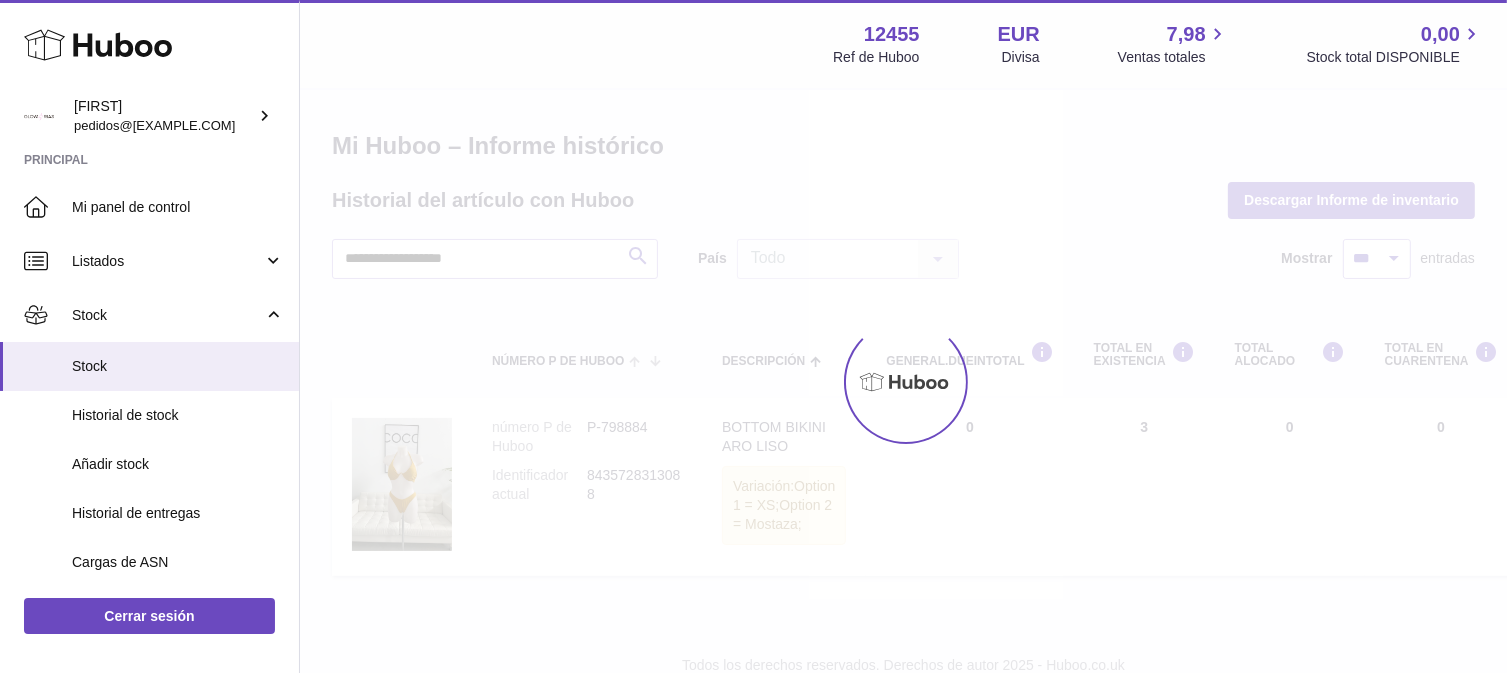click on "**********" at bounding box center [903, 313] 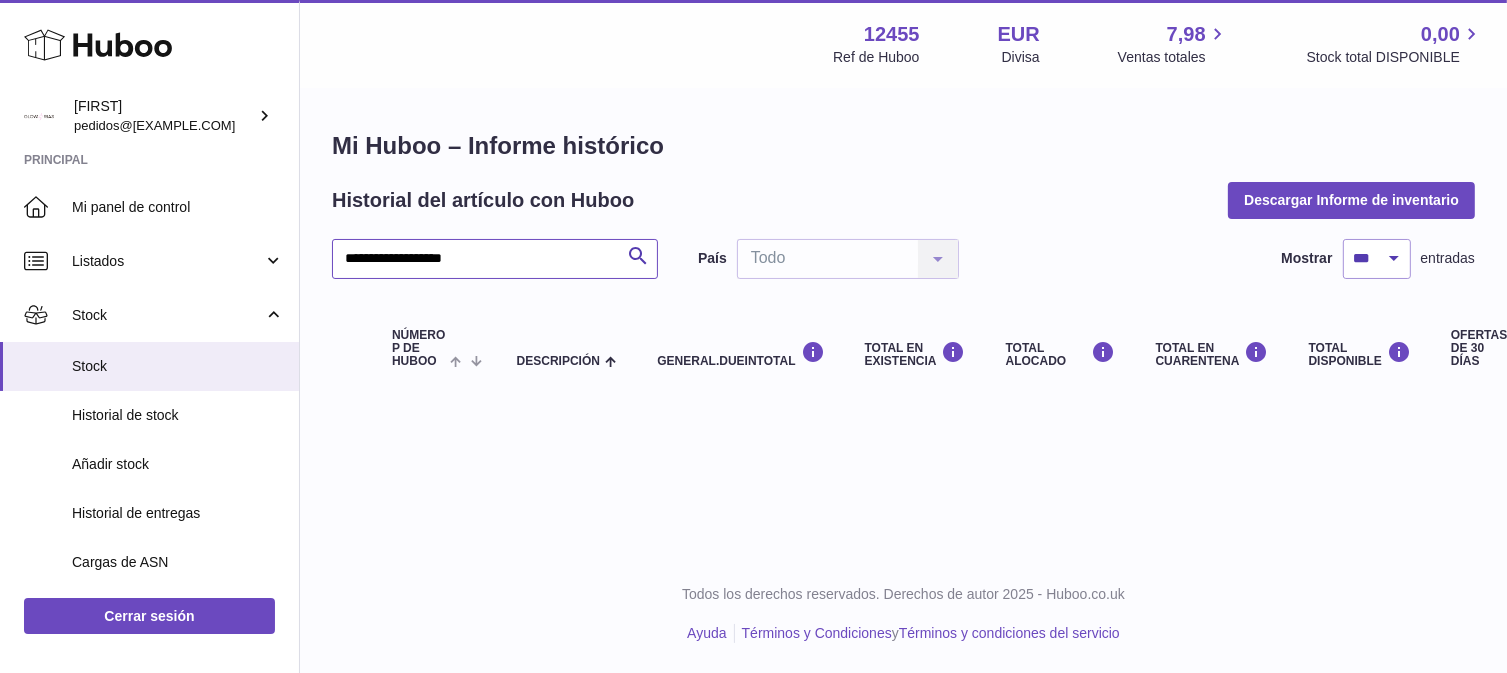 click on "**********" at bounding box center (495, 259) 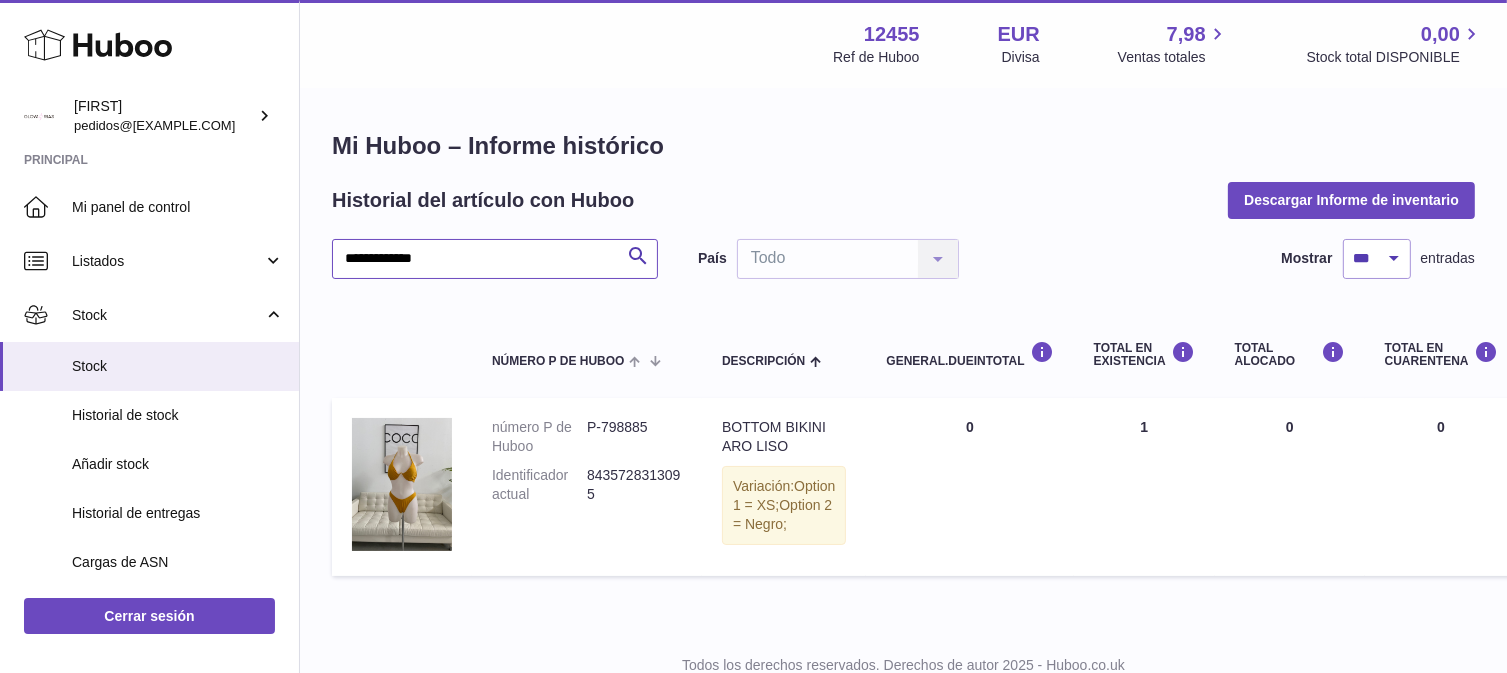click on "**********" at bounding box center [495, 259] 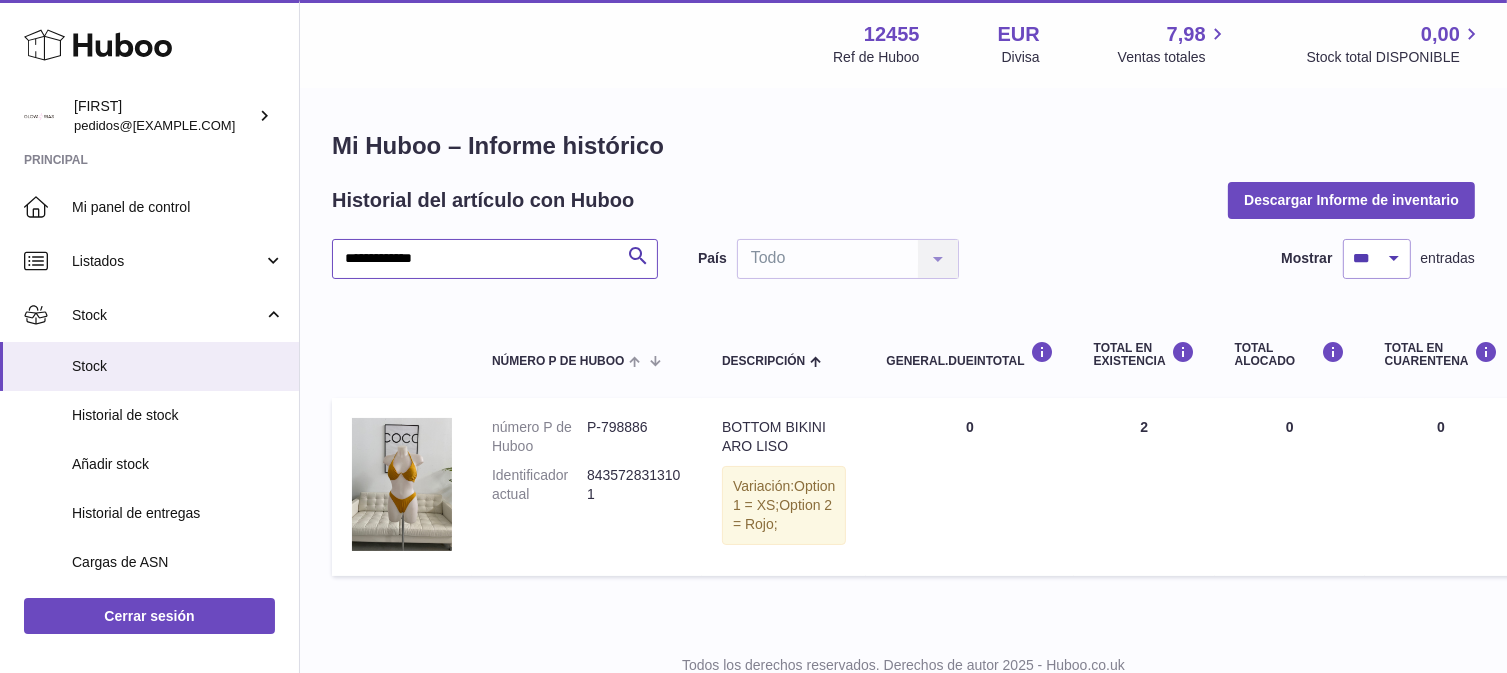 click on "**********" at bounding box center (495, 259) 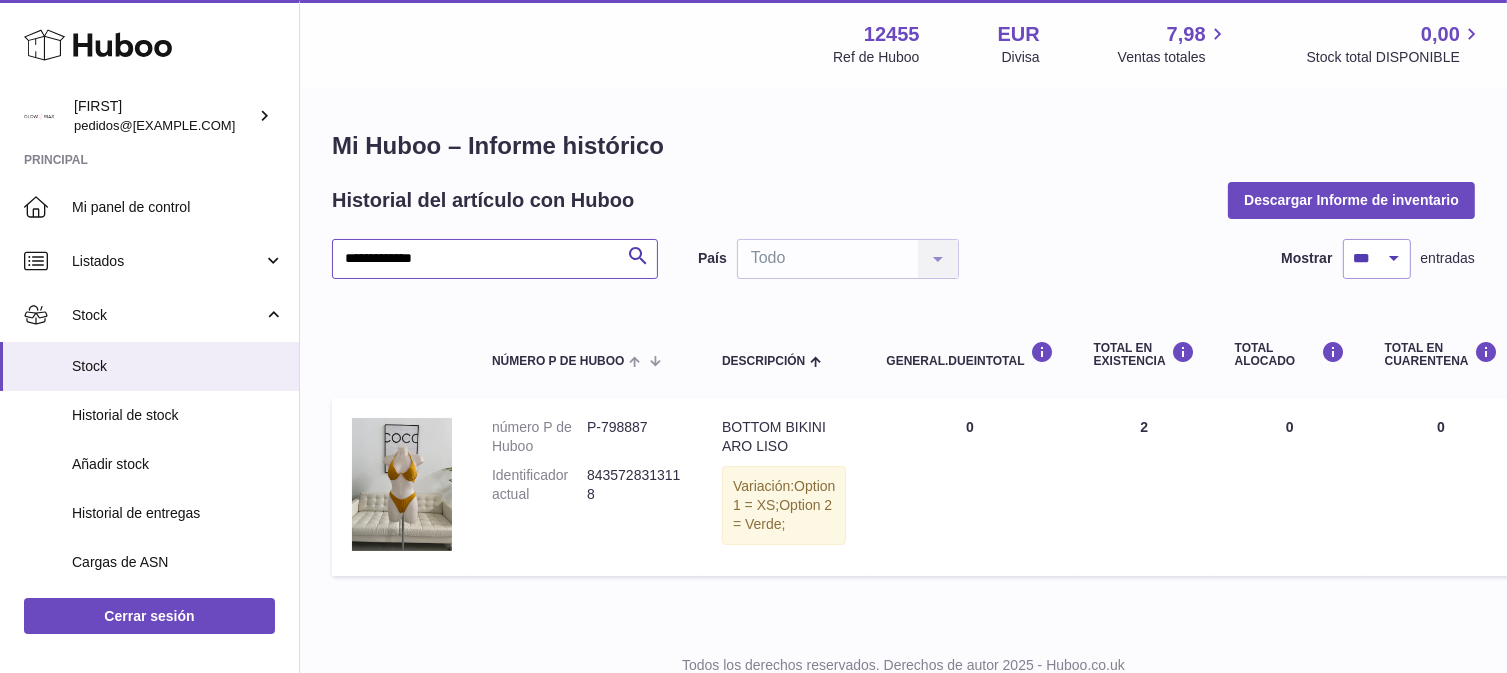click on "**********" at bounding box center (495, 259) 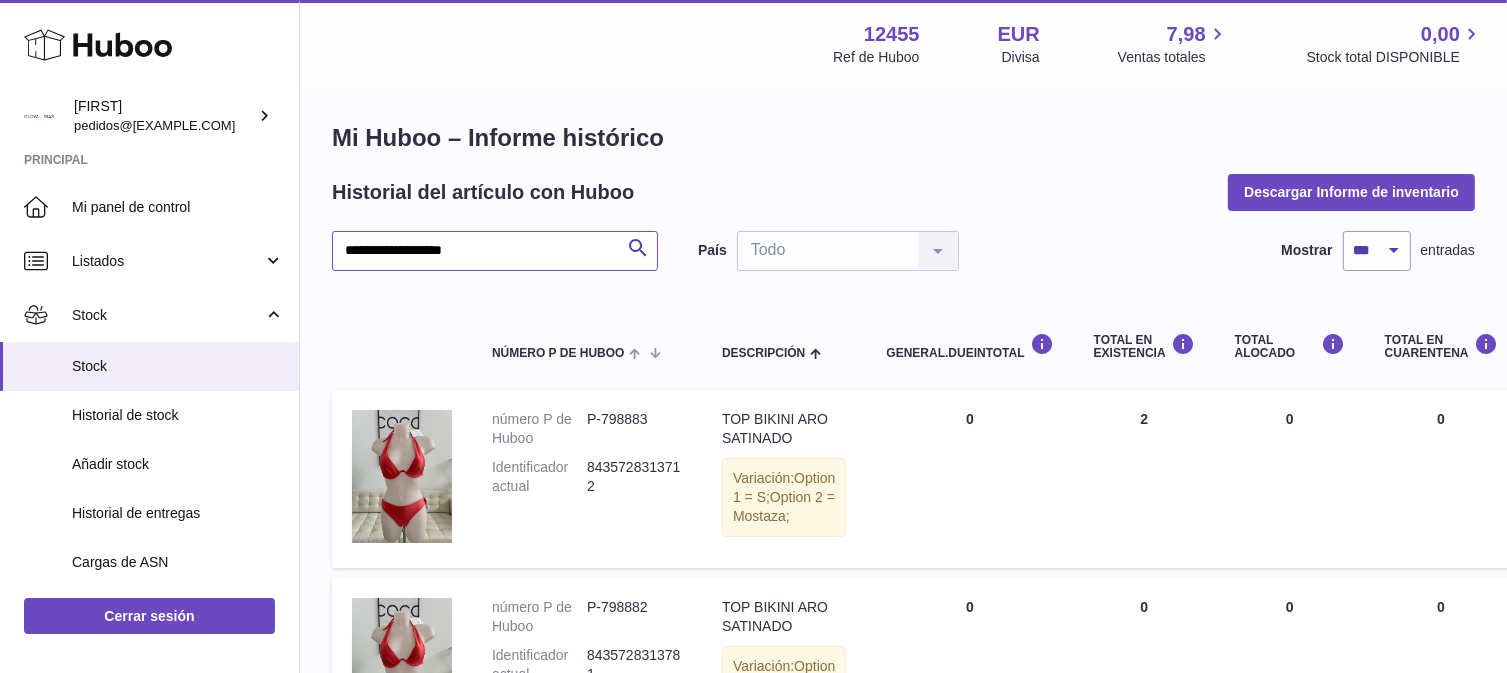 scroll, scrollTop: 0, scrollLeft: 0, axis: both 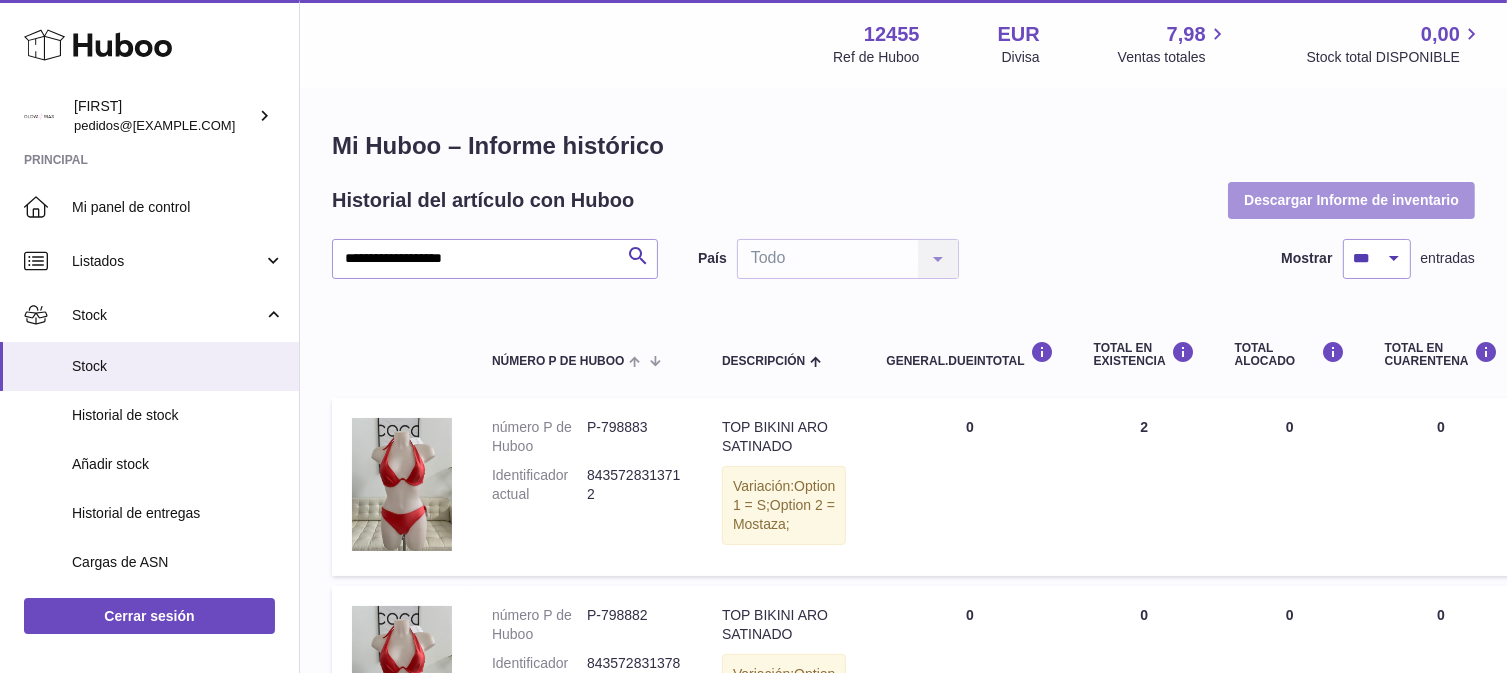 click on "Descargar Informe de inventario" at bounding box center (1351, 200) 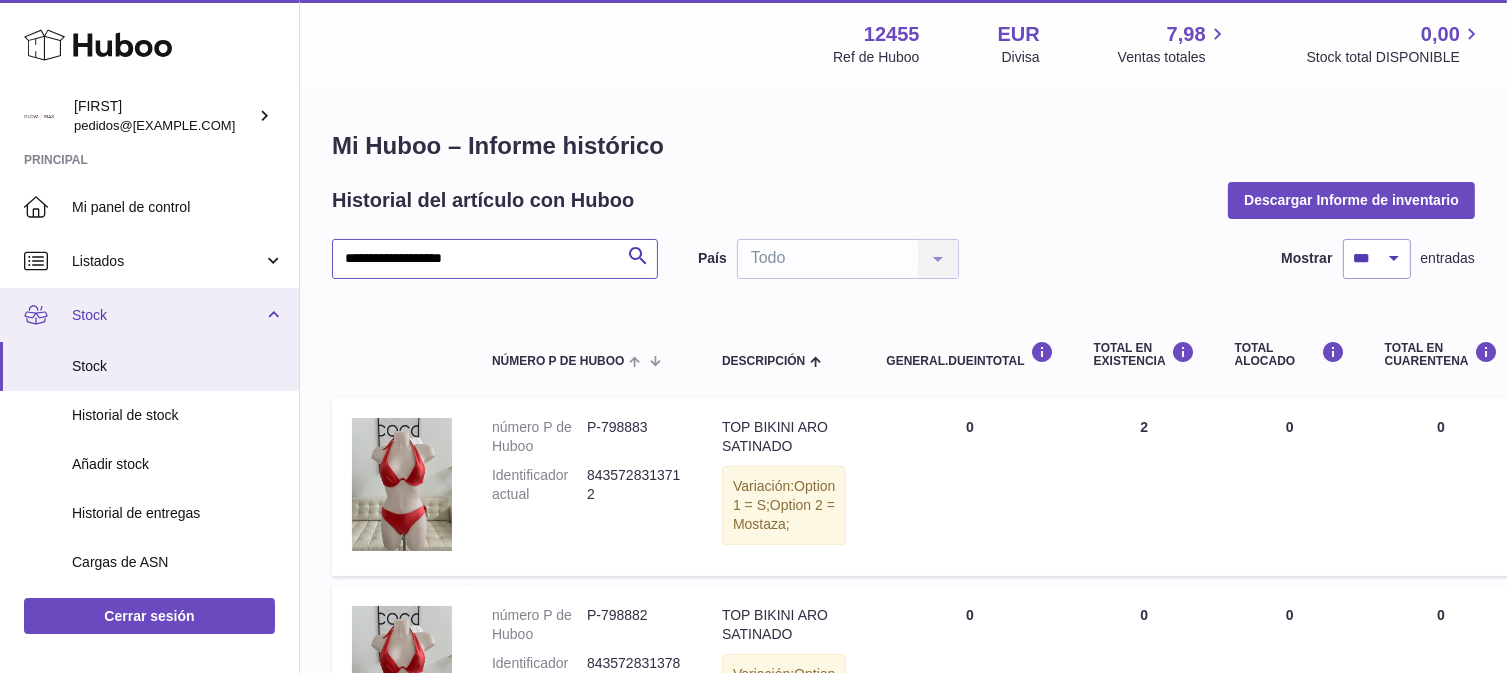 drag, startPoint x: 586, startPoint y: 266, endPoint x: 170, endPoint y: 294, distance: 416.94125 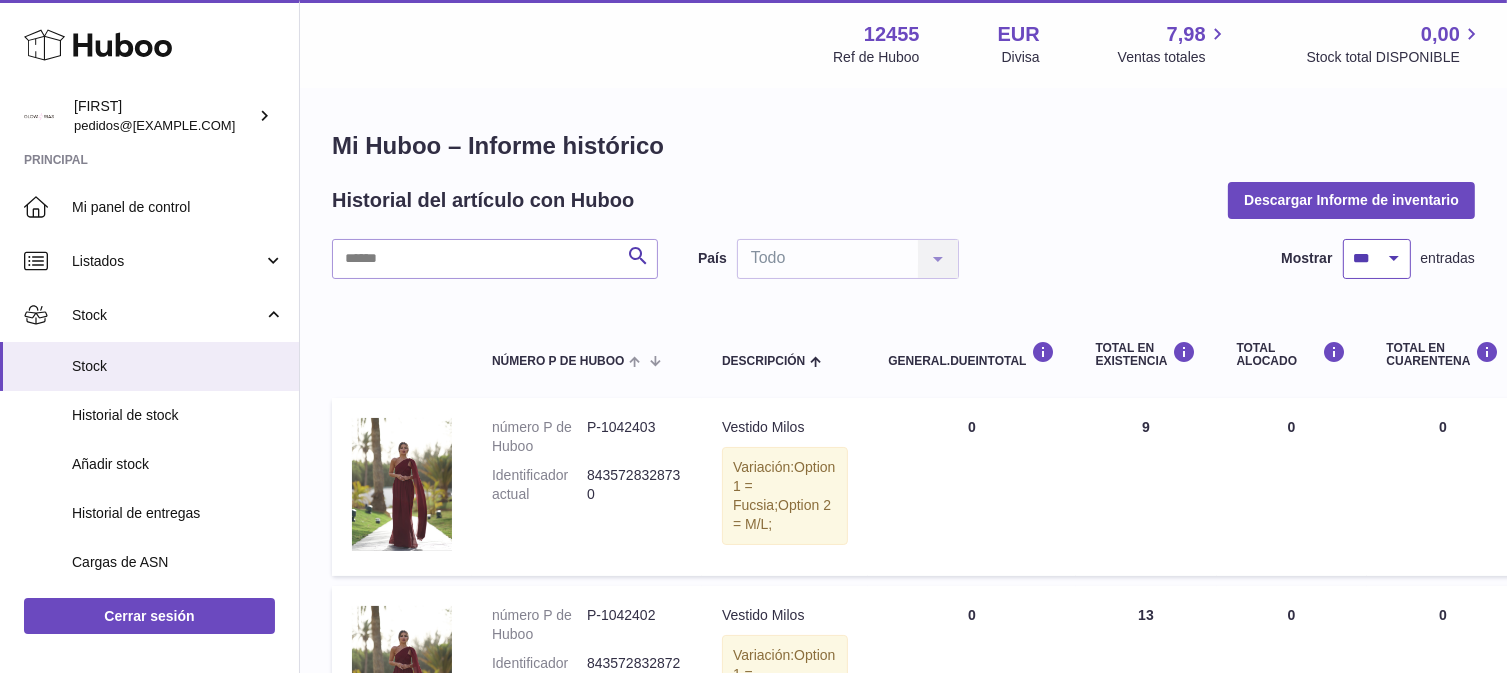 click on "** ** ** ***" at bounding box center (1377, 259) 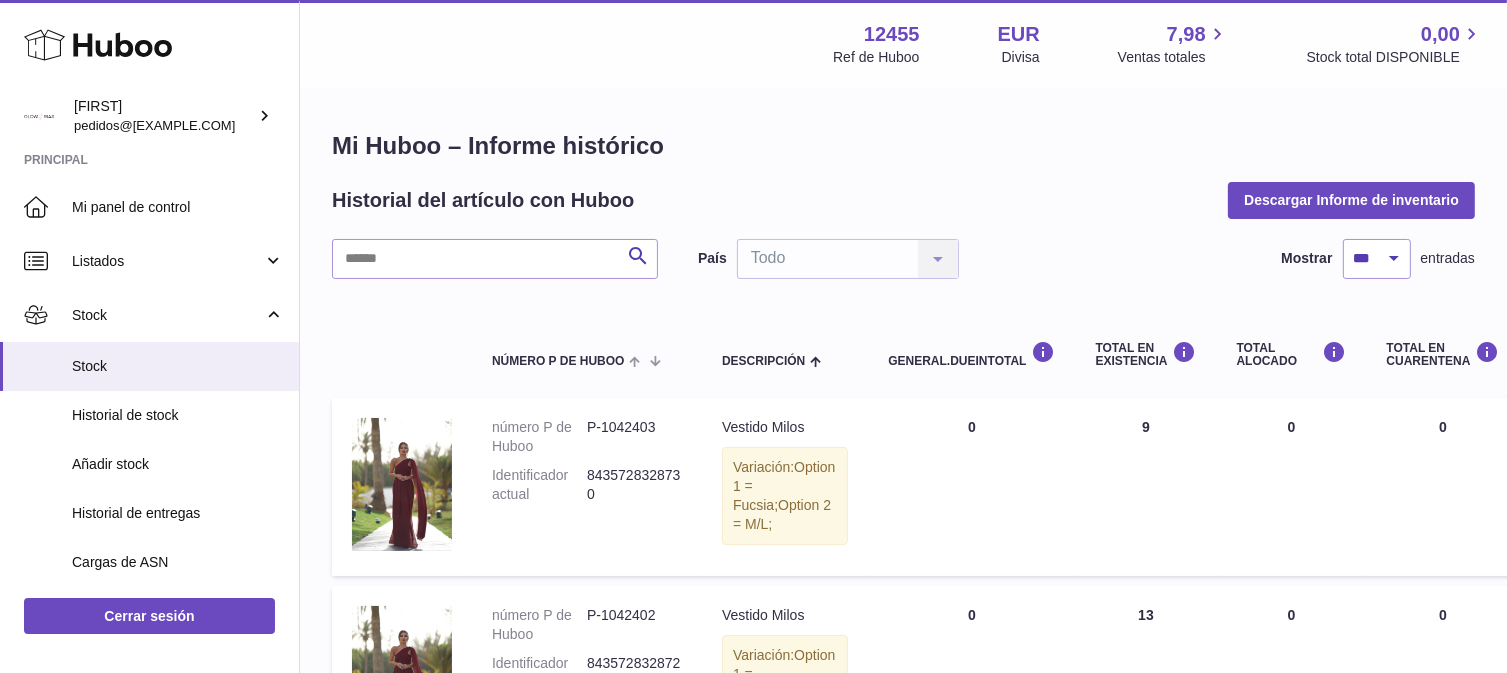 click on "Historial del artículo con Huboo
Descargar Informe de inventario" at bounding box center (903, 200) 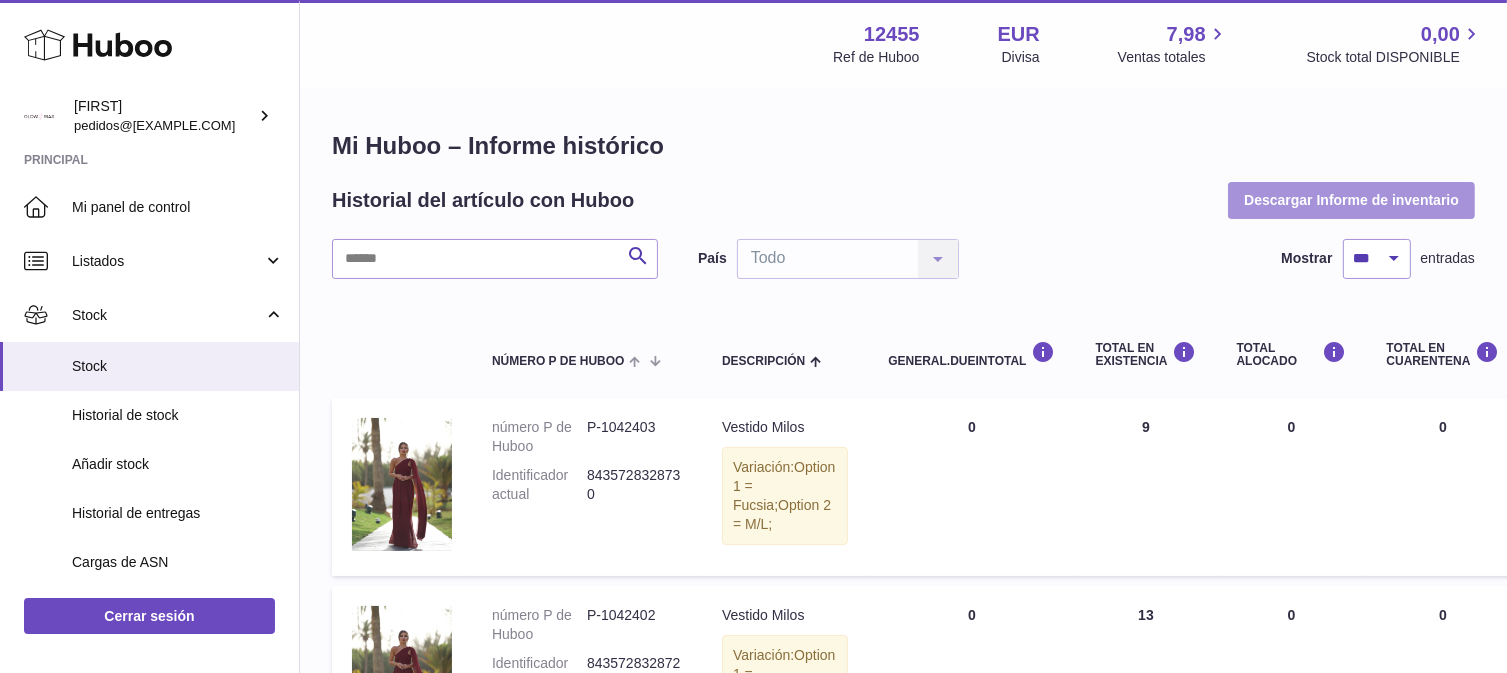click on "Descargar Informe de inventario" at bounding box center (1351, 200) 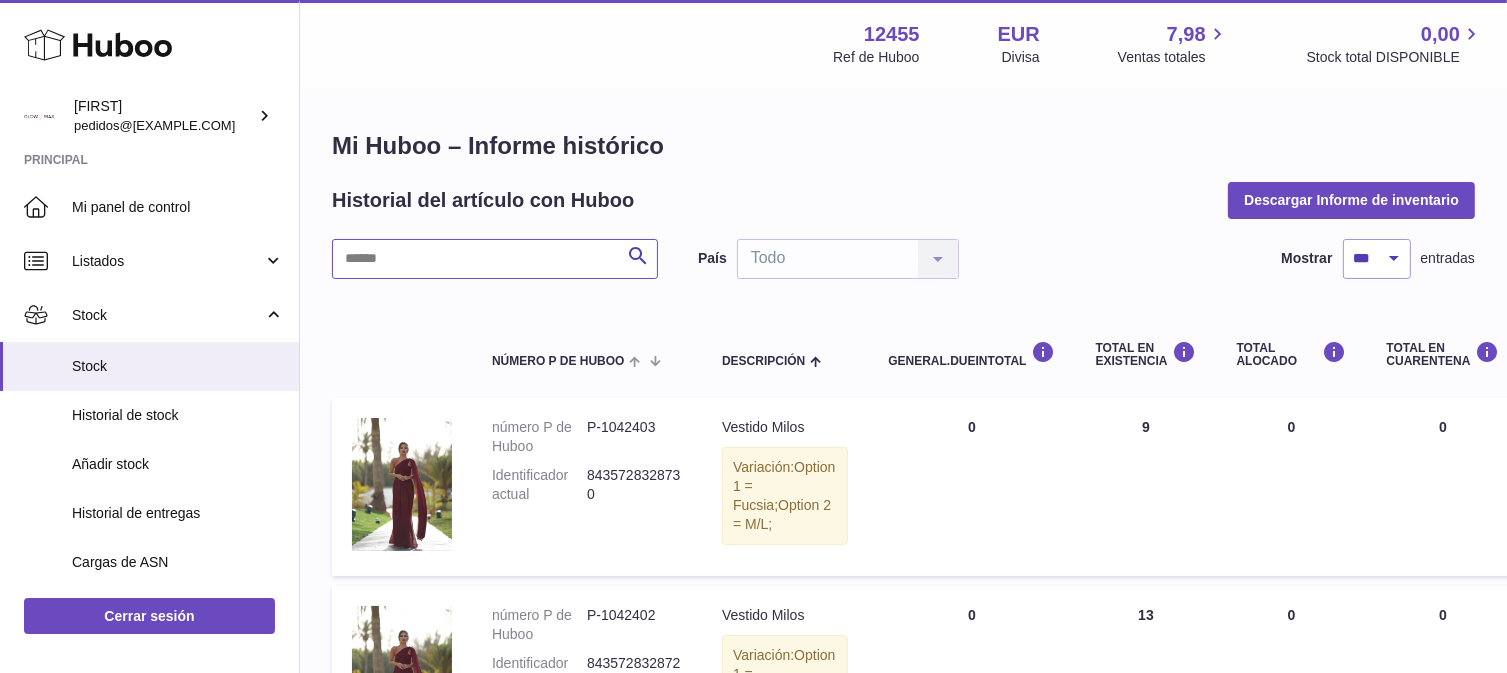 click at bounding box center [495, 259] 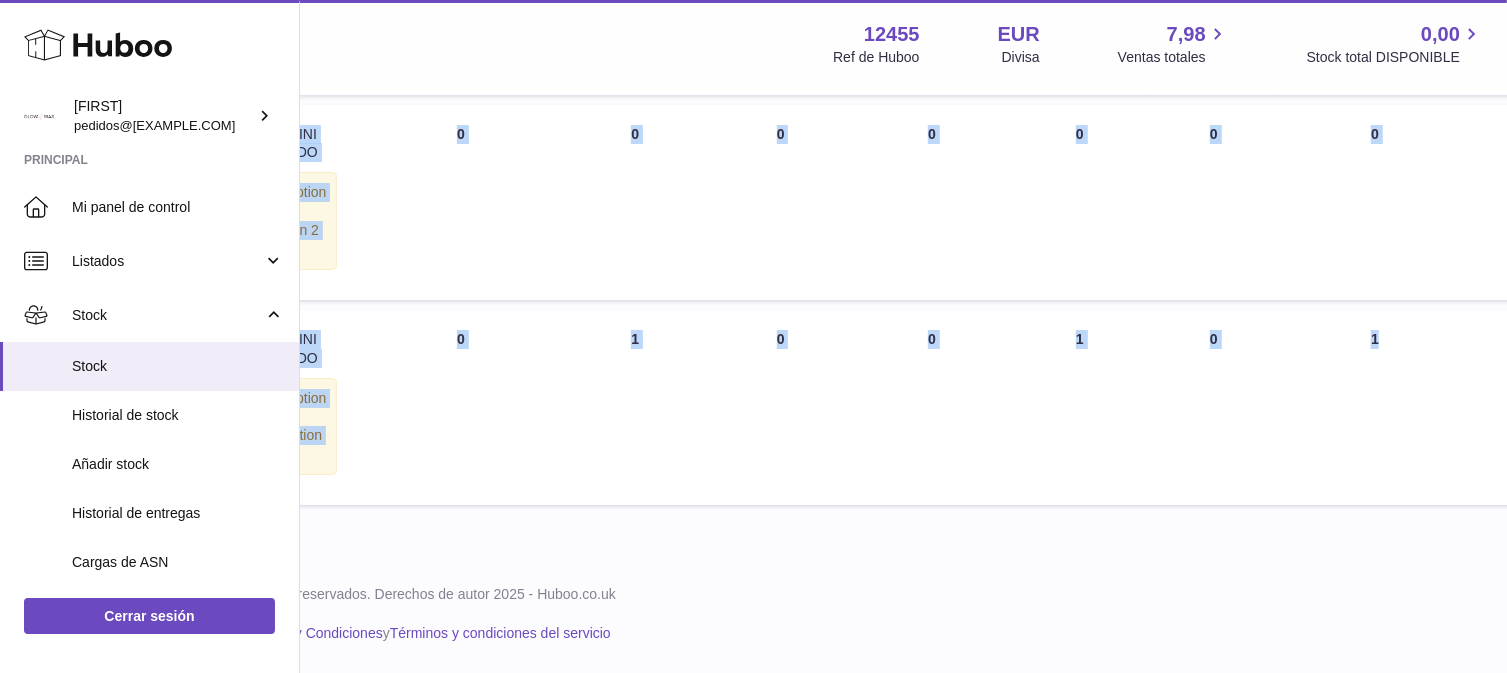 scroll, scrollTop: 8734, scrollLeft: 654, axis: both 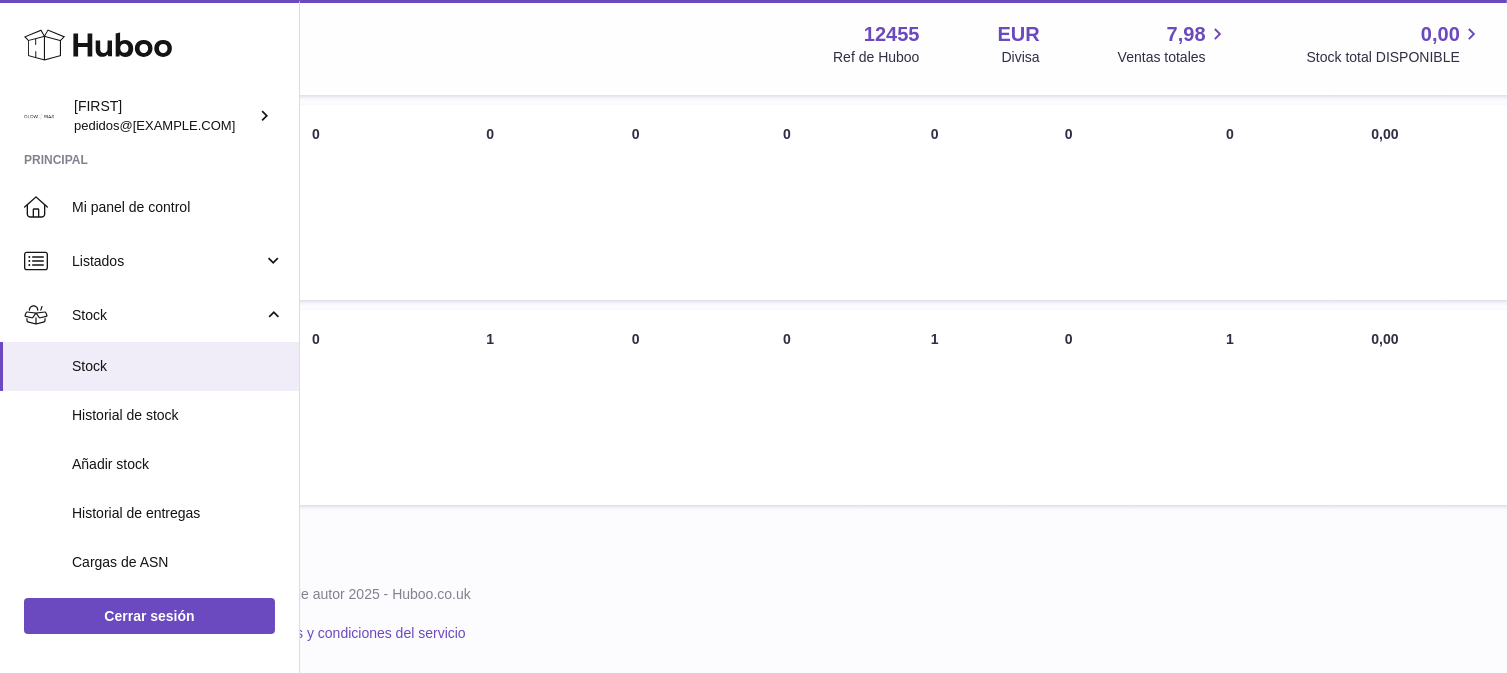 drag, startPoint x: 465, startPoint y: 358, endPoint x: 1528, endPoint y: 402, distance: 1063.9103 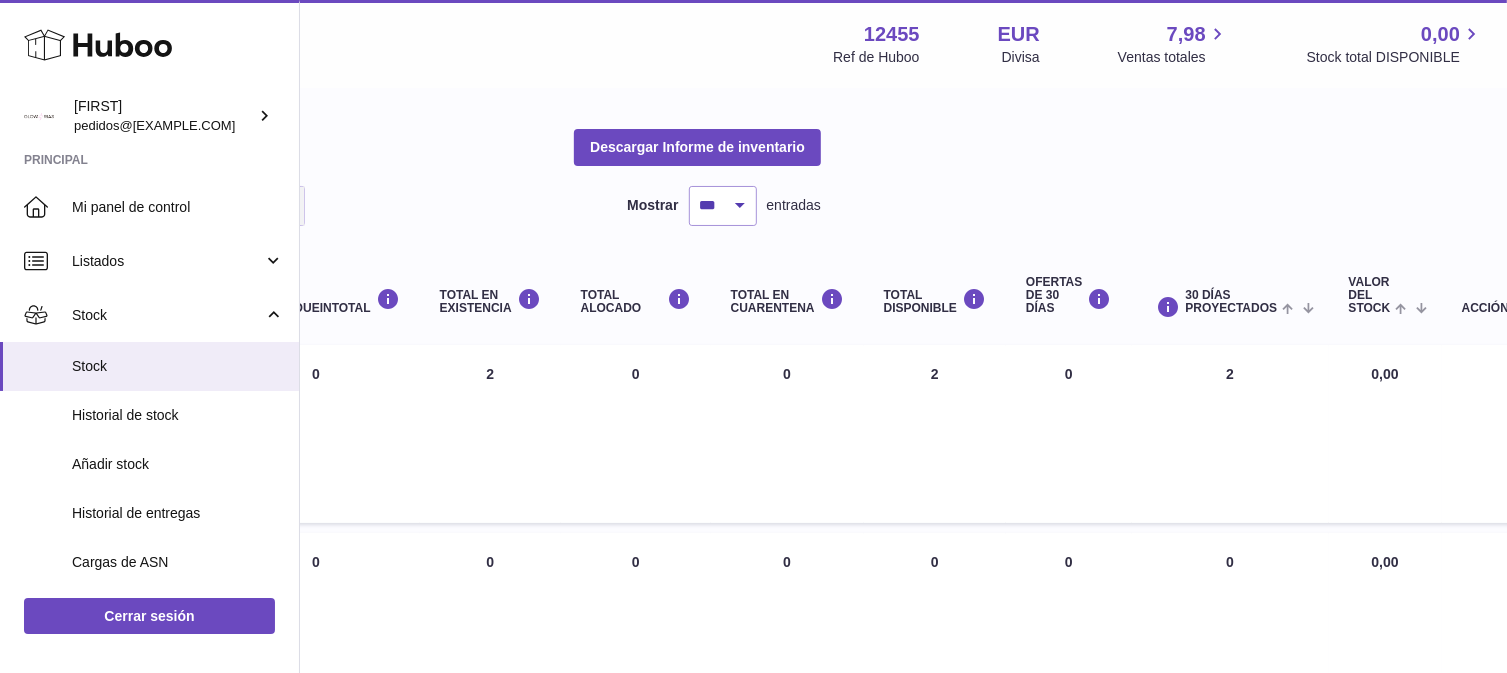 scroll, scrollTop: 0, scrollLeft: 654, axis: horizontal 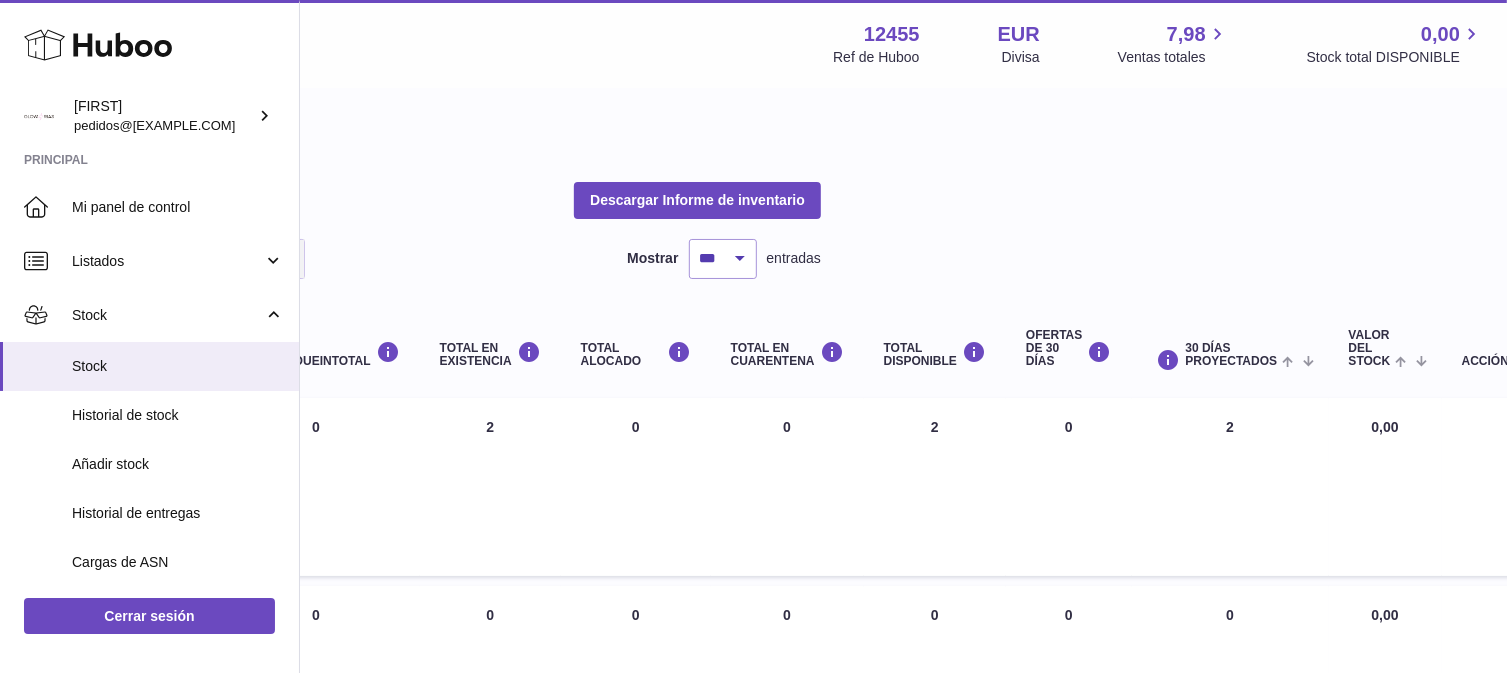 click on "Menú   Huboo     12455   Ref de Huboo    EUR   Divisa   7,98     Ventas totales   0,00     Stock total DISPONIBLE" at bounding box center [903, 44] 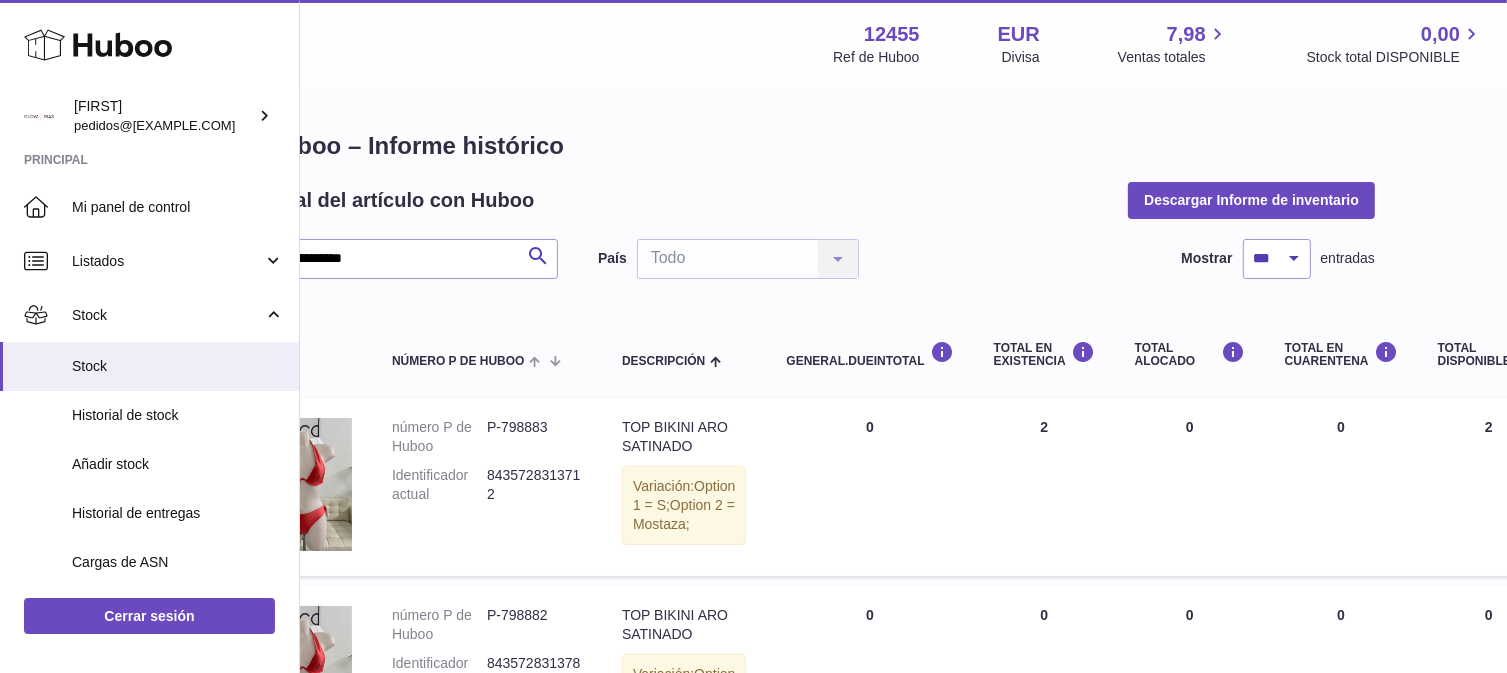 scroll, scrollTop: 0, scrollLeft: 96, axis: horizontal 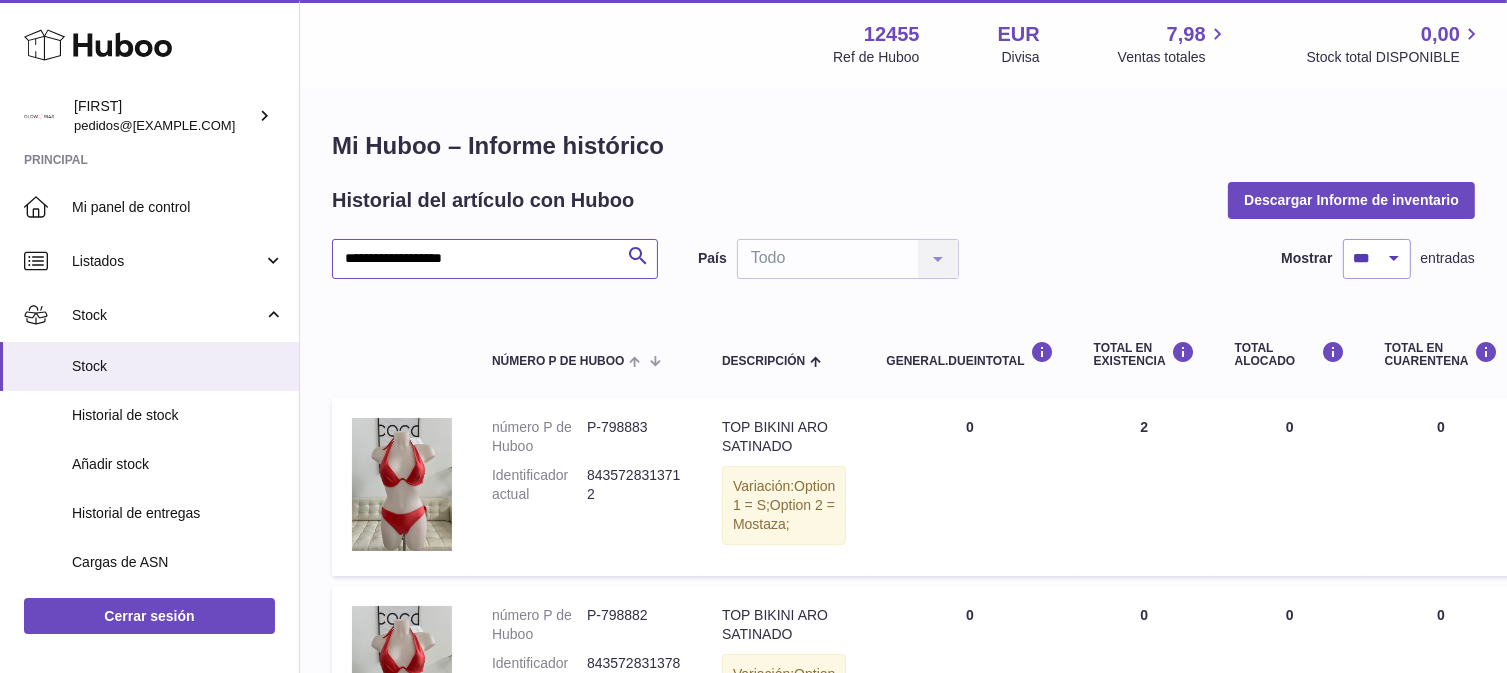 click on "**********" at bounding box center (495, 259) 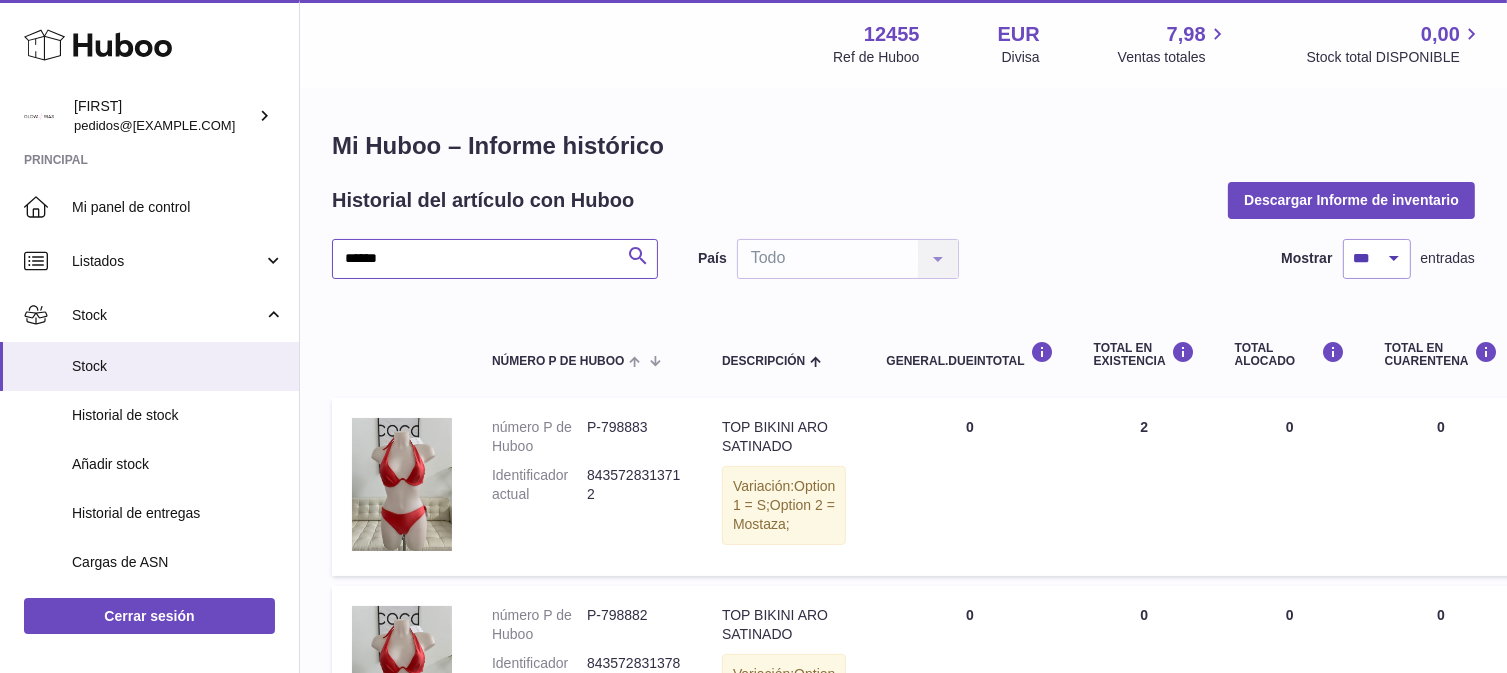 type on "******" 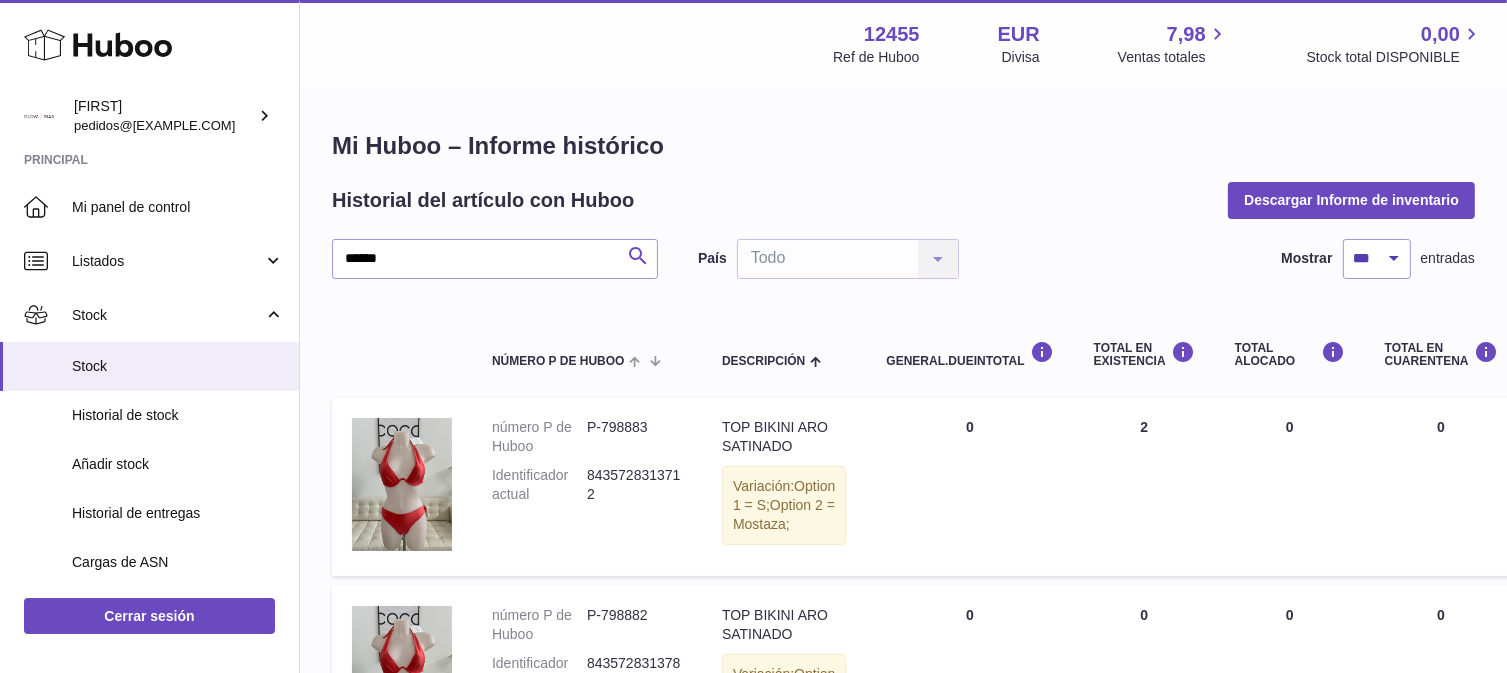 click at bounding box center (638, 256) 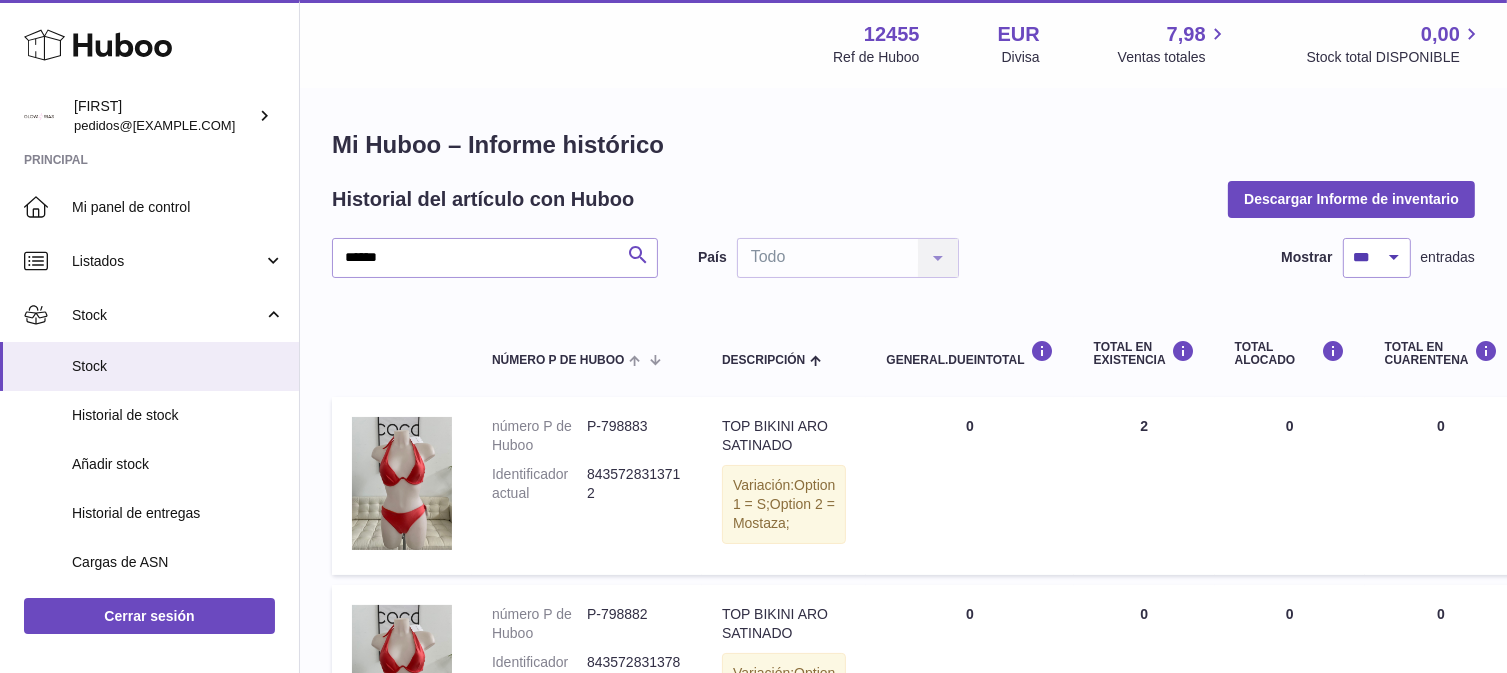 scroll, scrollTop: 0, scrollLeft: 0, axis: both 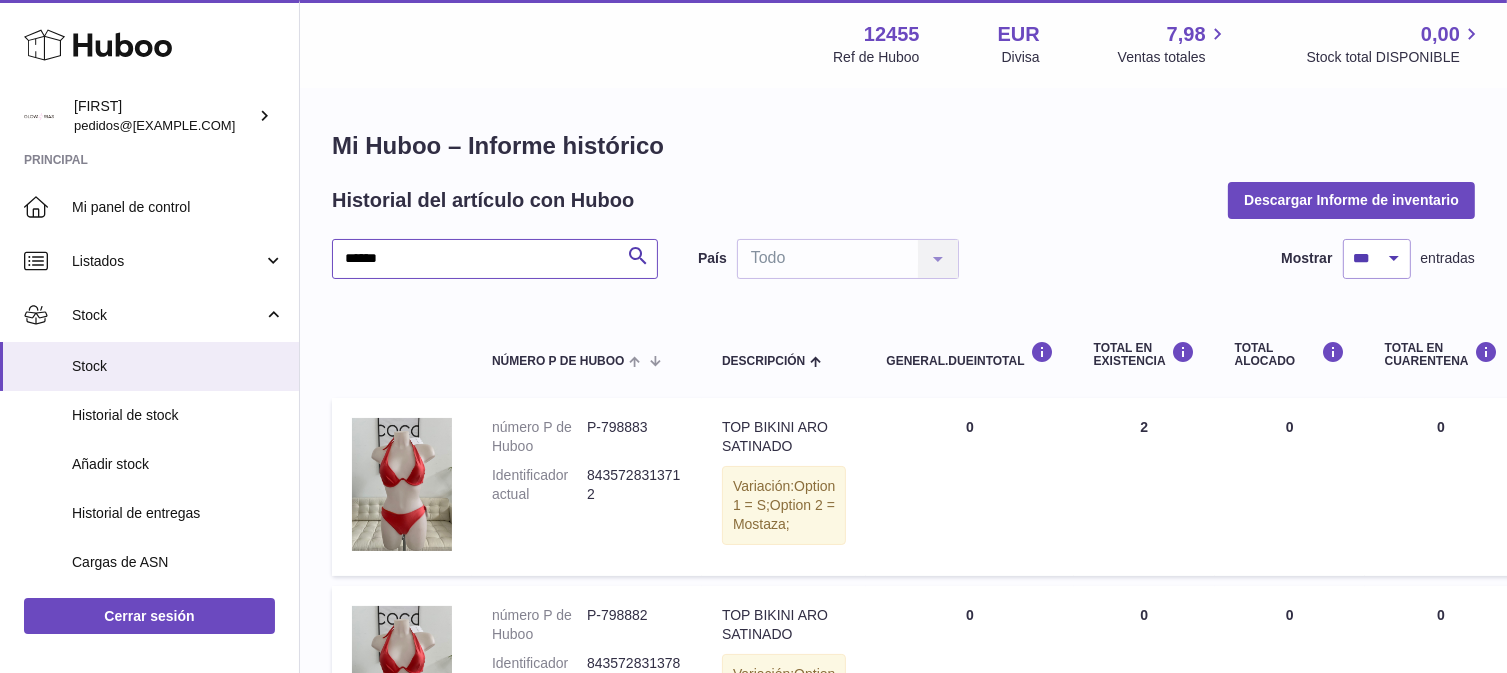 click on "******" at bounding box center (495, 259) 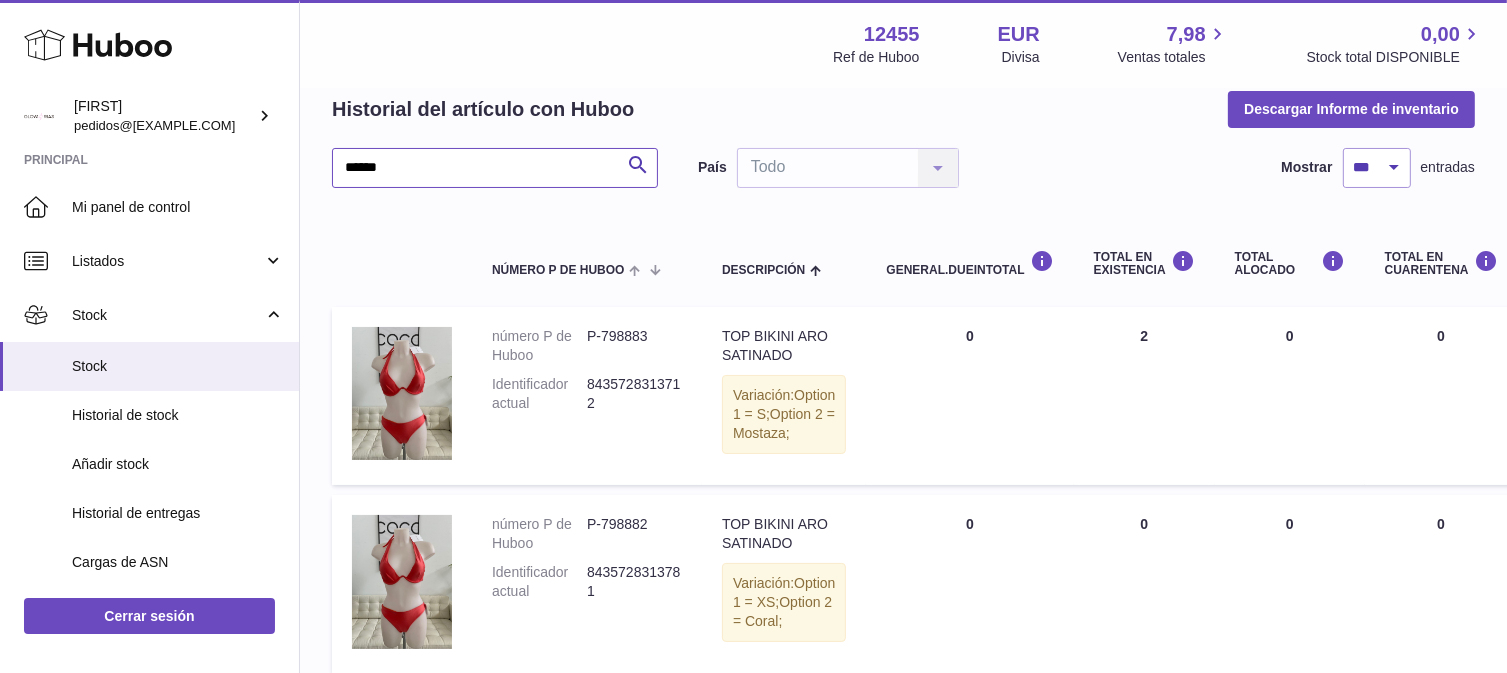 scroll, scrollTop: 0, scrollLeft: 0, axis: both 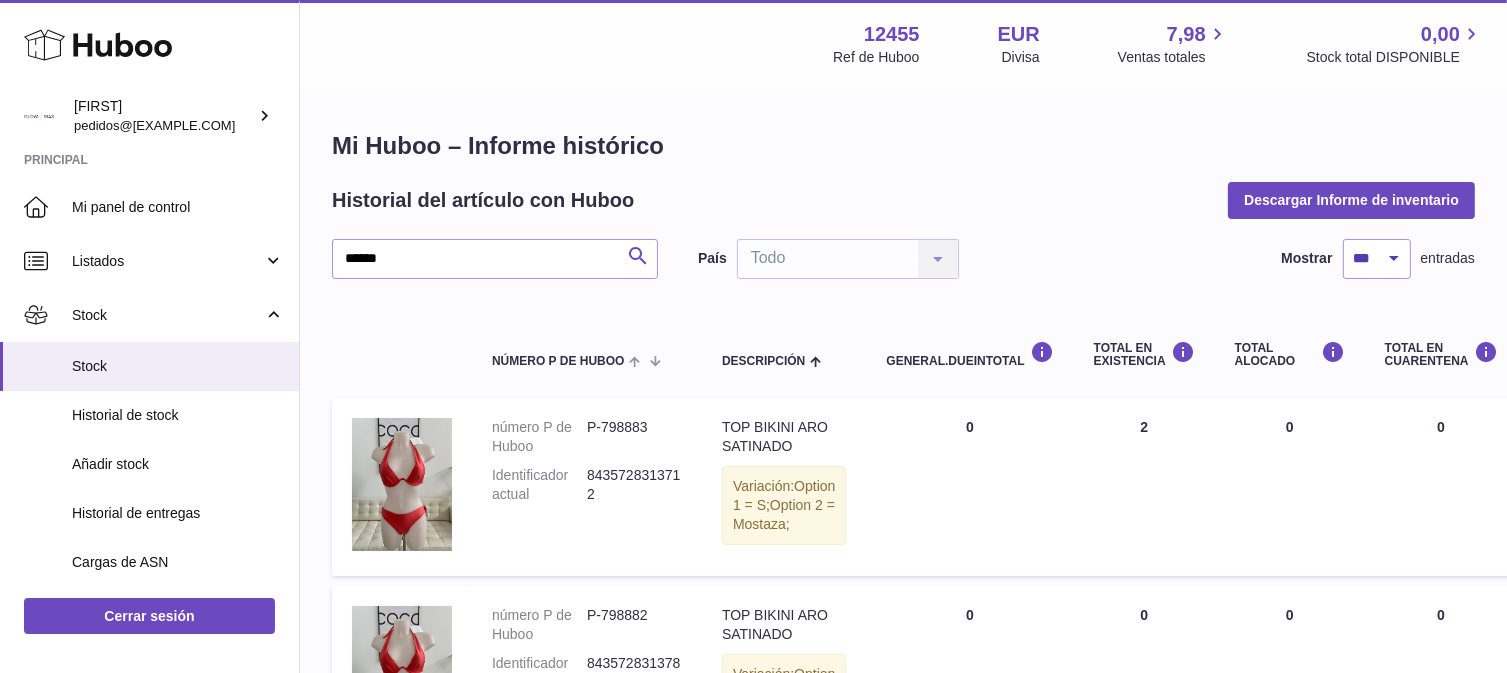click at bounding box center (638, 256) 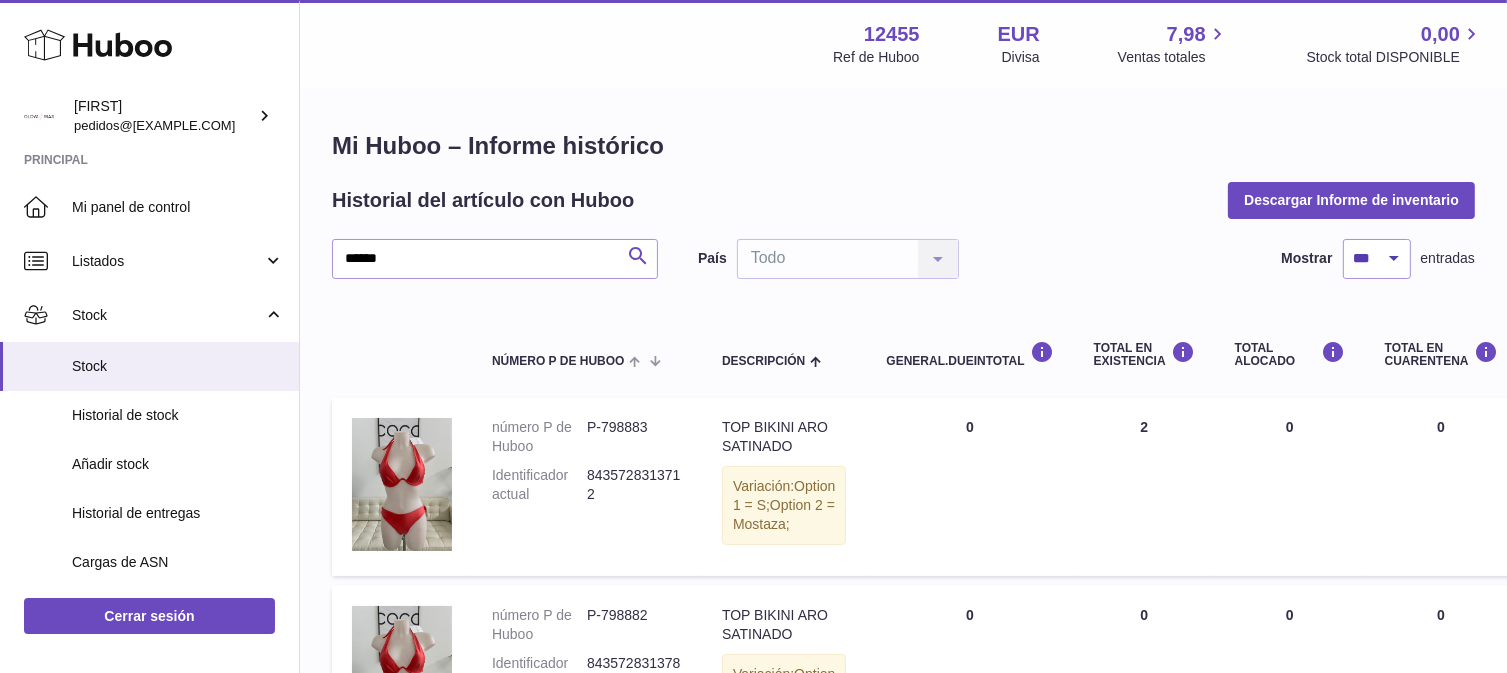 type 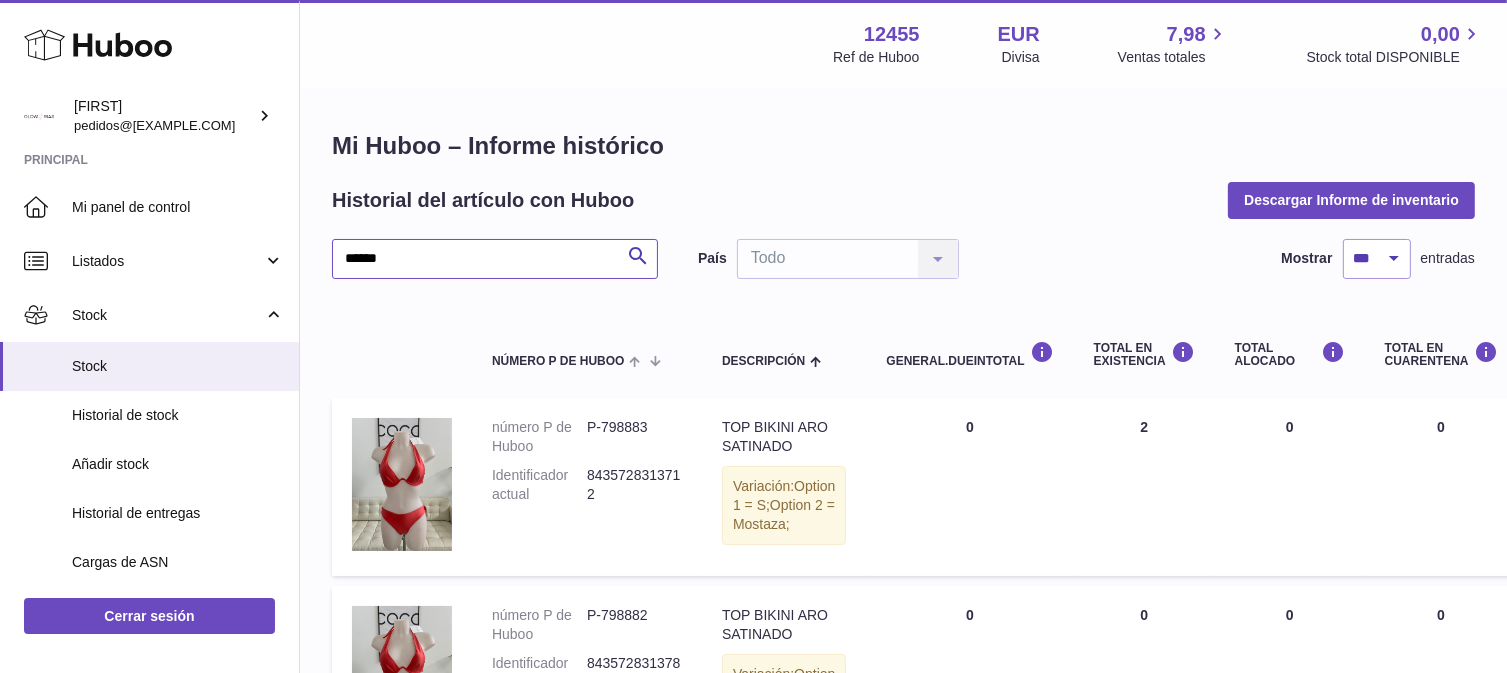 click on "******" at bounding box center (495, 259) 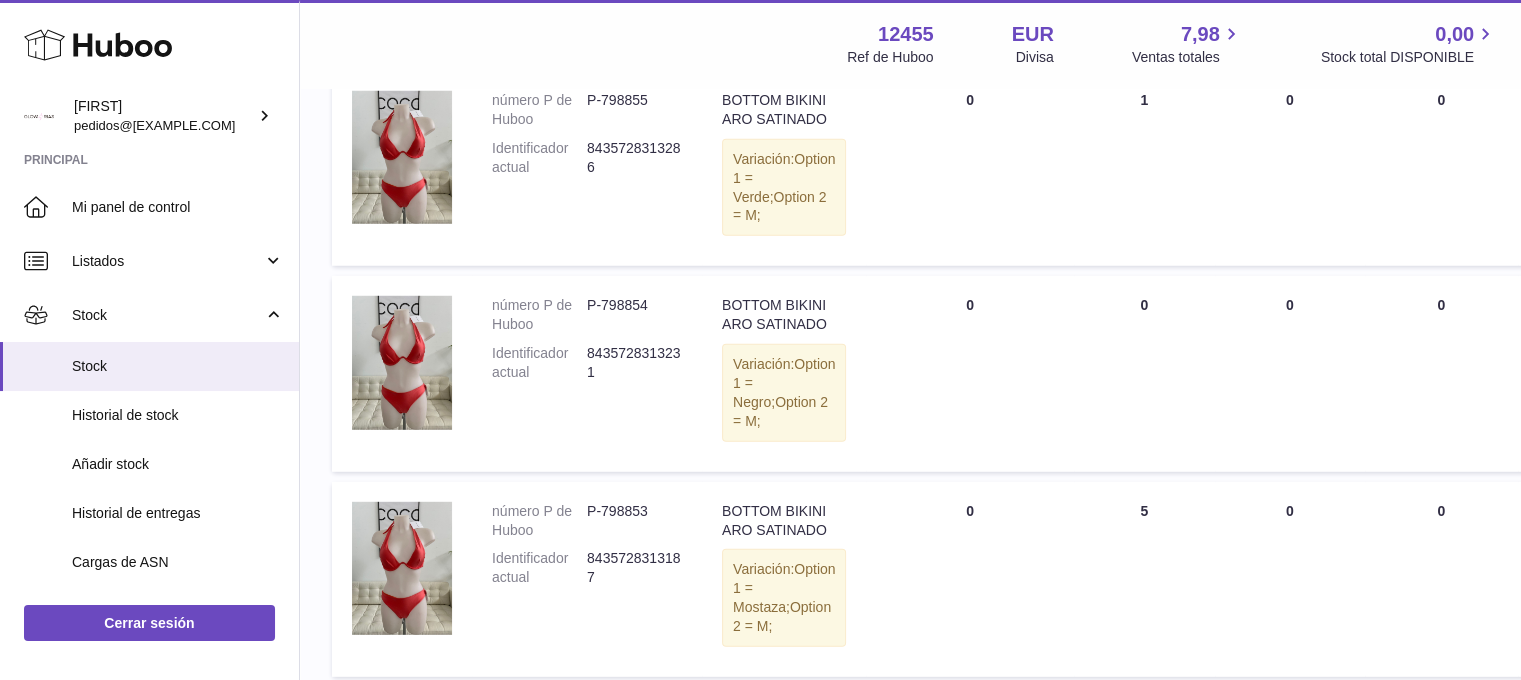 scroll, scrollTop: 5733, scrollLeft: 0, axis: vertical 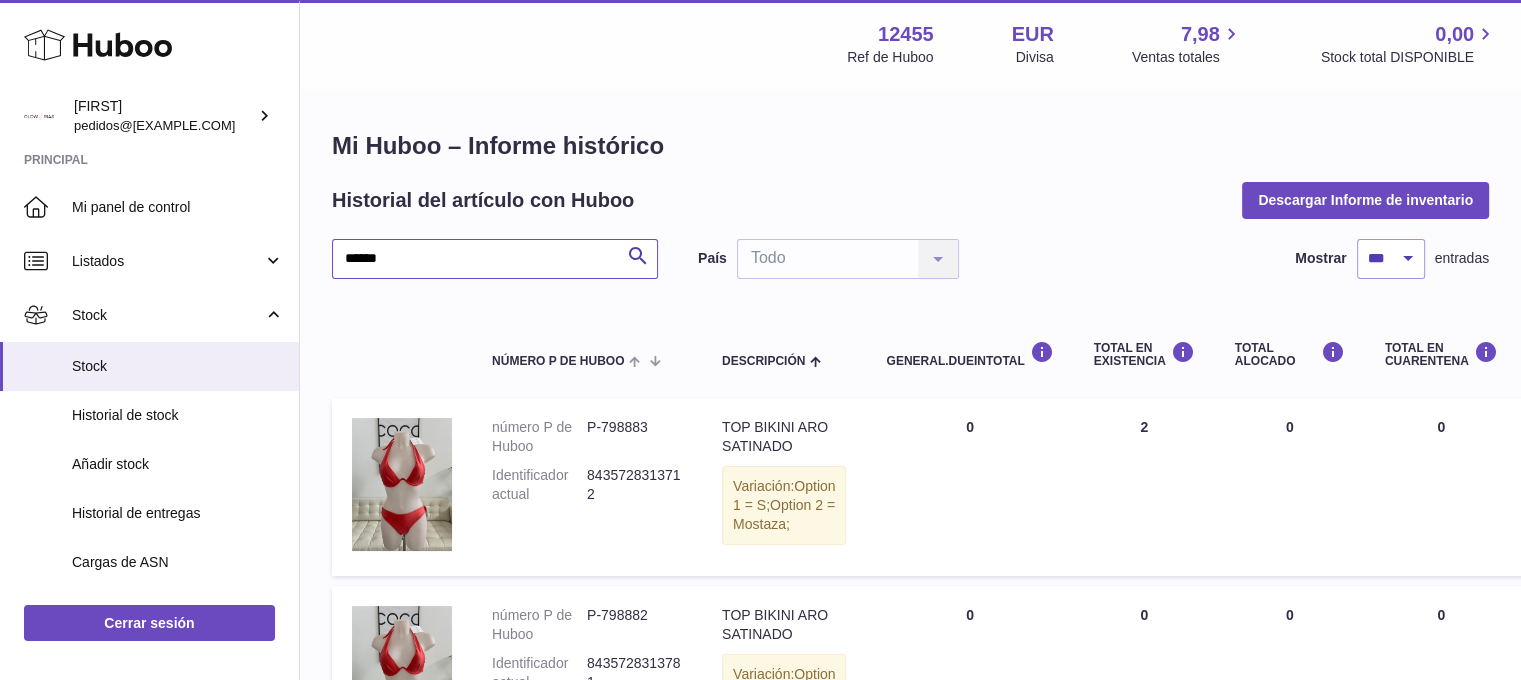 click on "******" at bounding box center (495, 259) 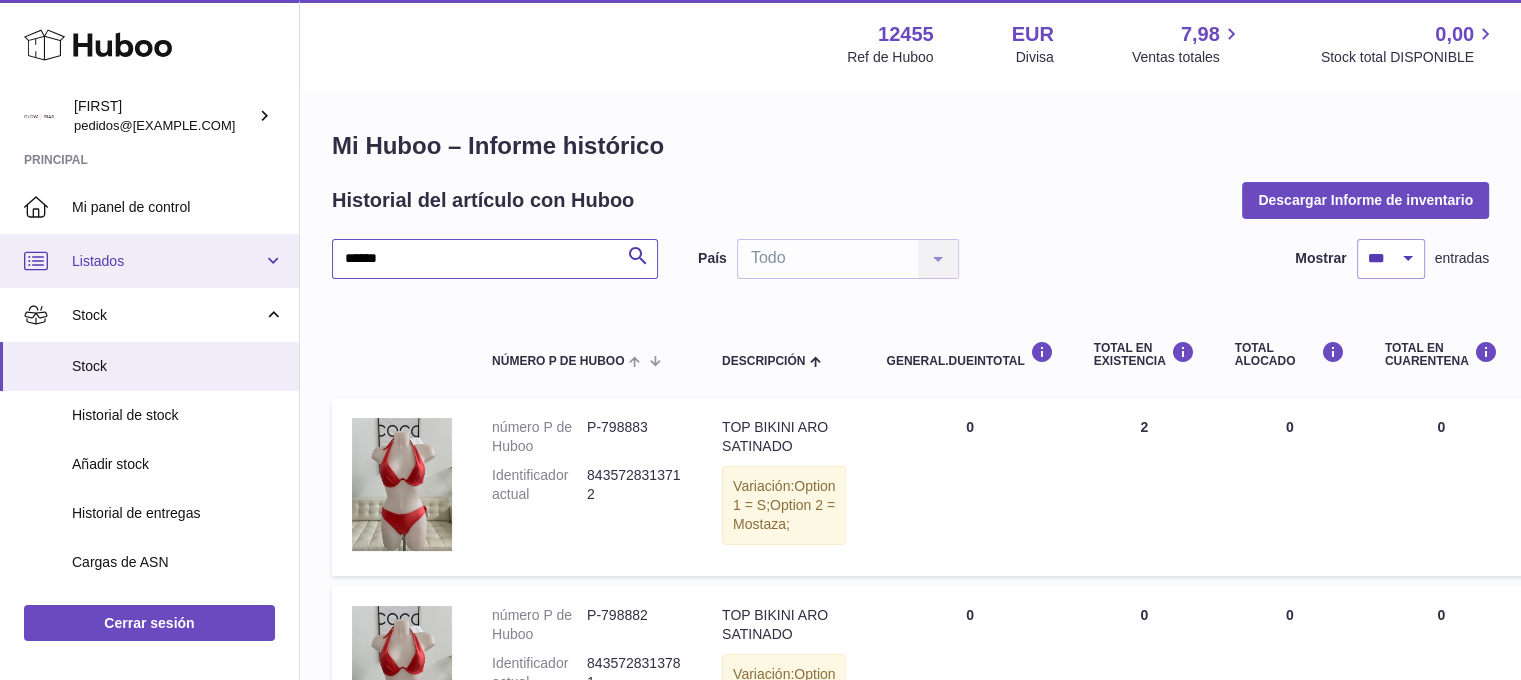 drag, startPoint x: 432, startPoint y: 256, endPoint x: 119, endPoint y: 270, distance: 313.31296 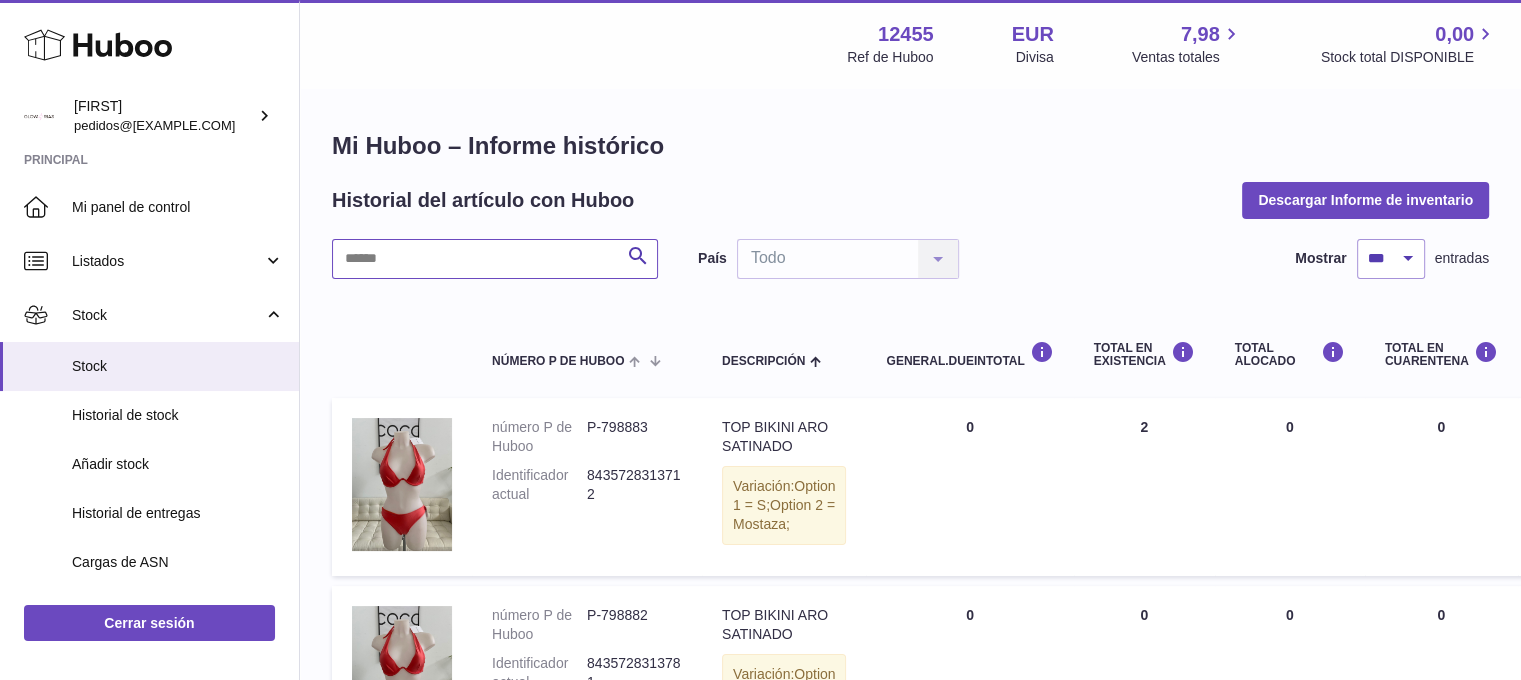 type 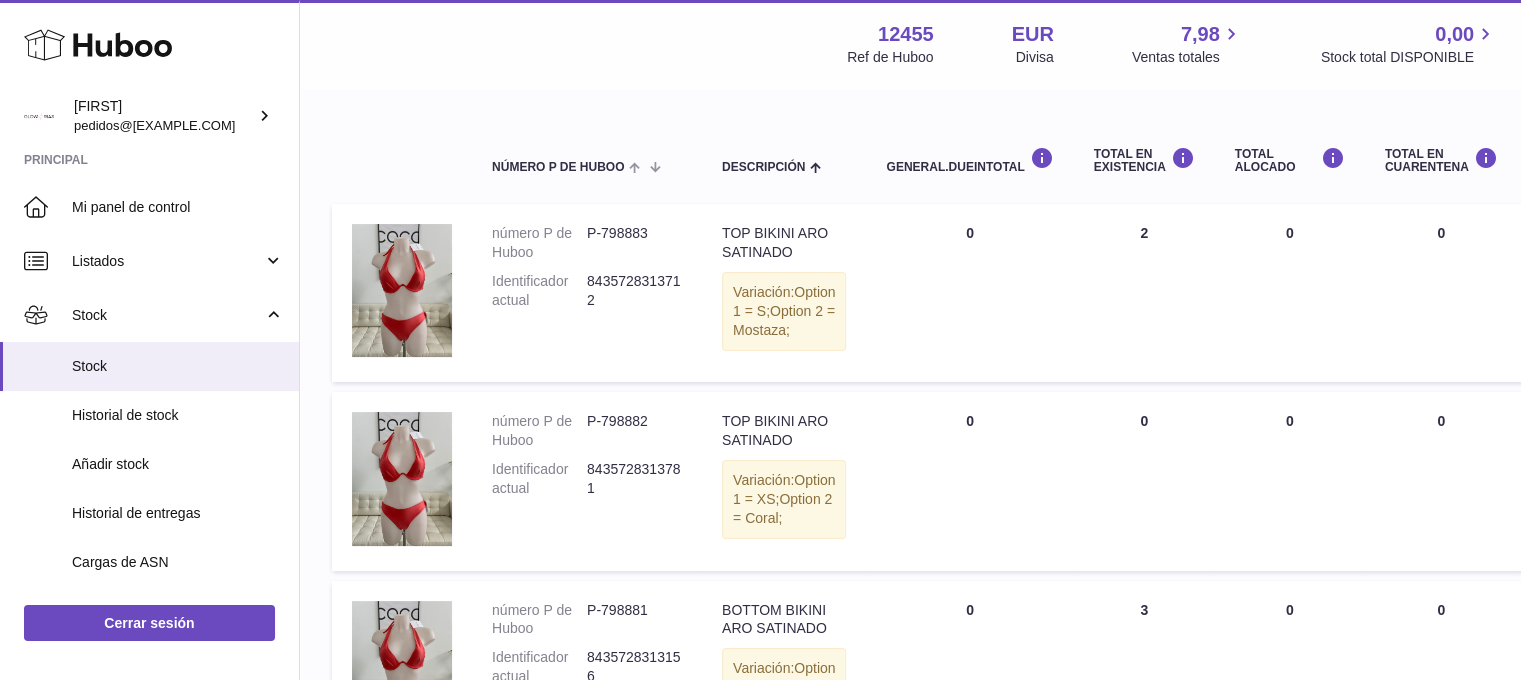 scroll, scrollTop: 233, scrollLeft: 0, axis: vertical 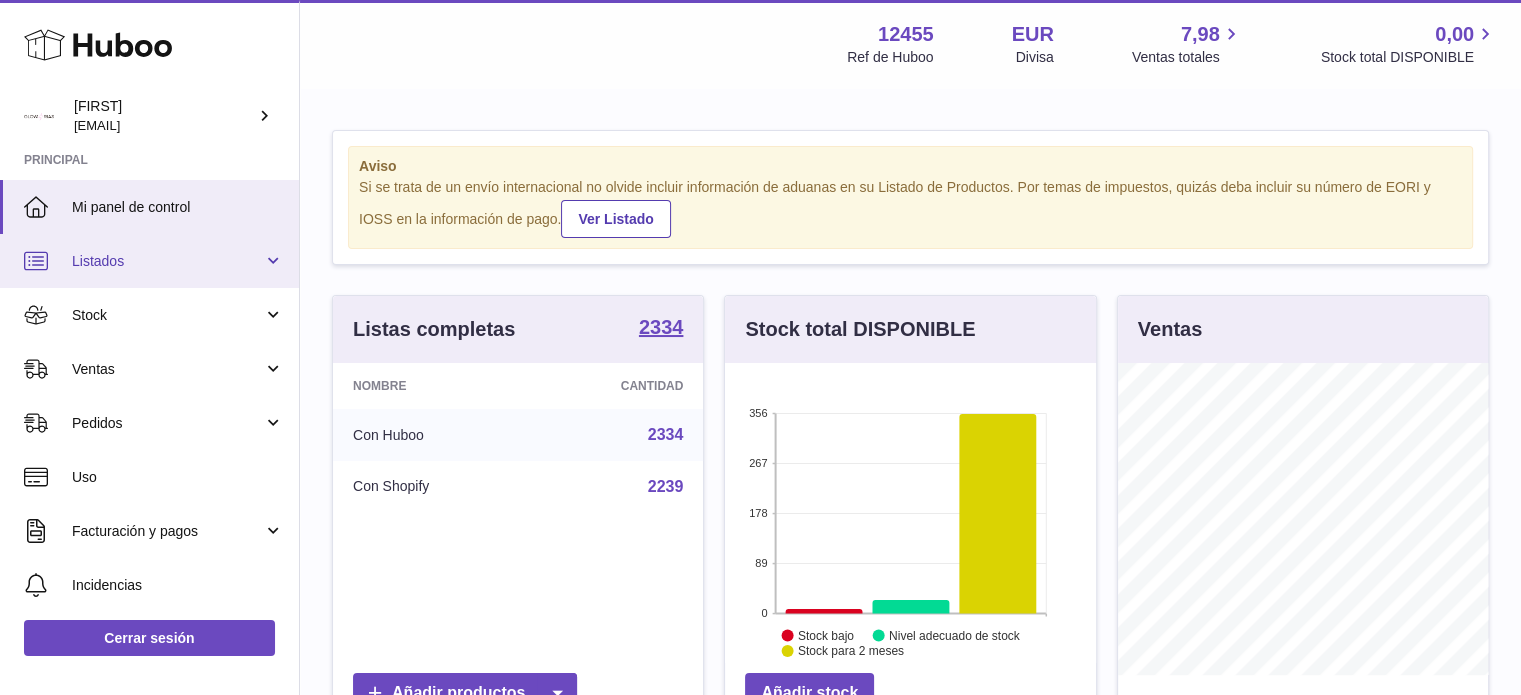 click on "Listados" at bounding box center [167, 261] 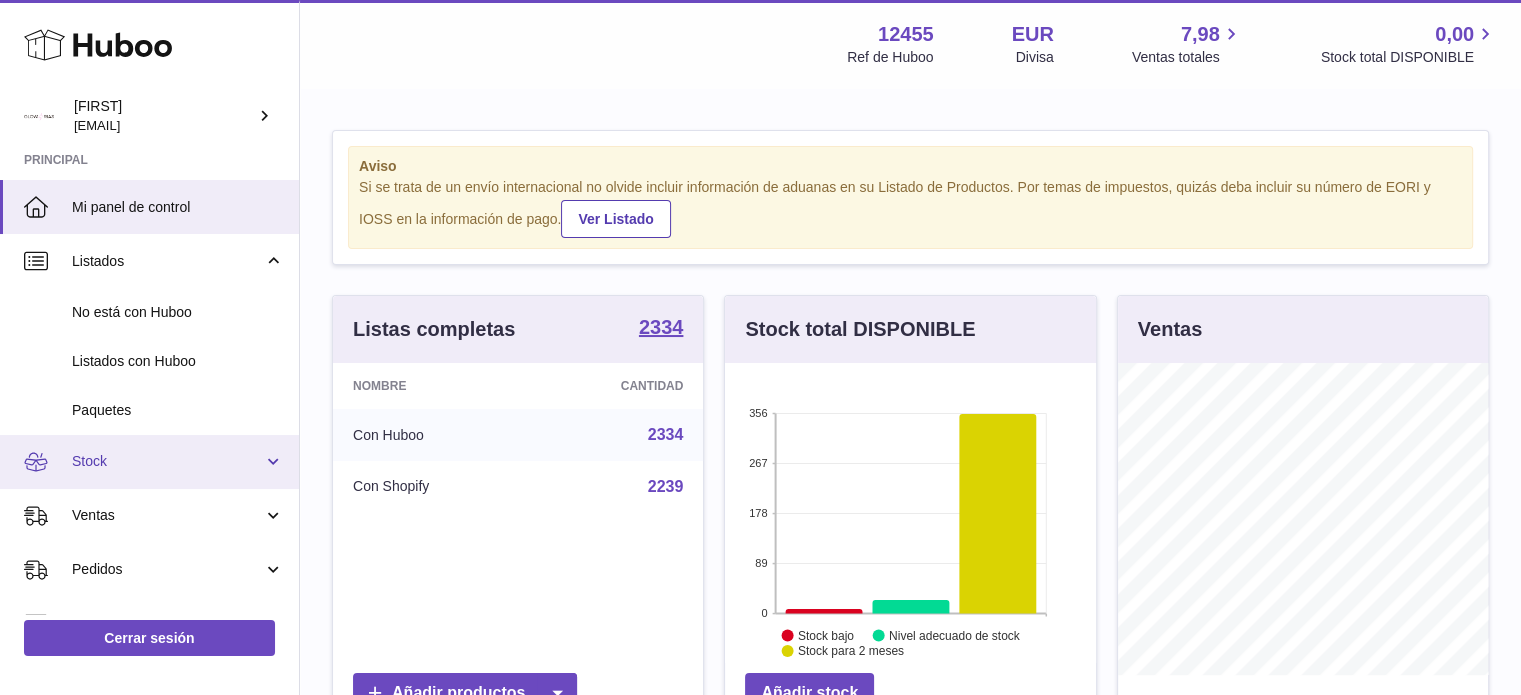 click on "Stock" at bounding box center [167, 461] 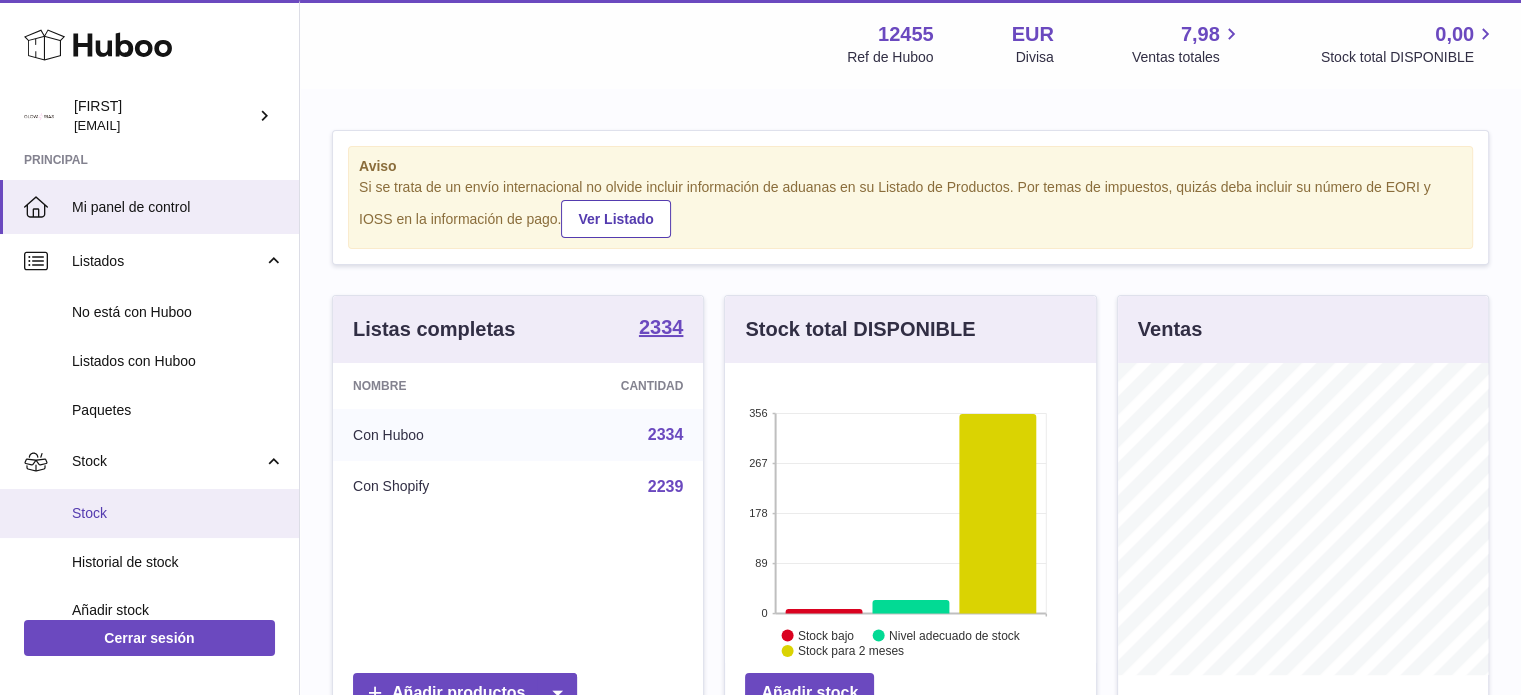 click on "Stock" at bounding box center (178, 513) 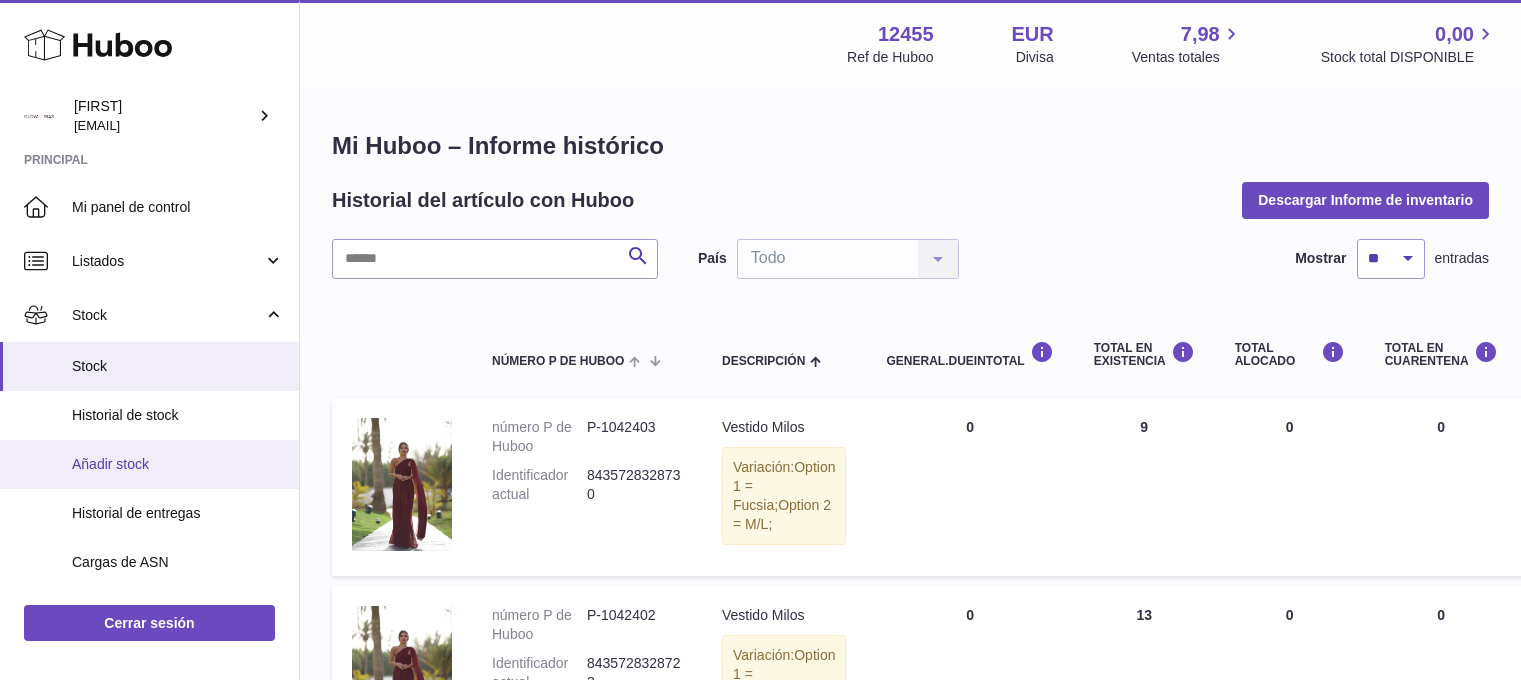 scroll, scrollTop: 0, scrollLeft: 0, axis: both 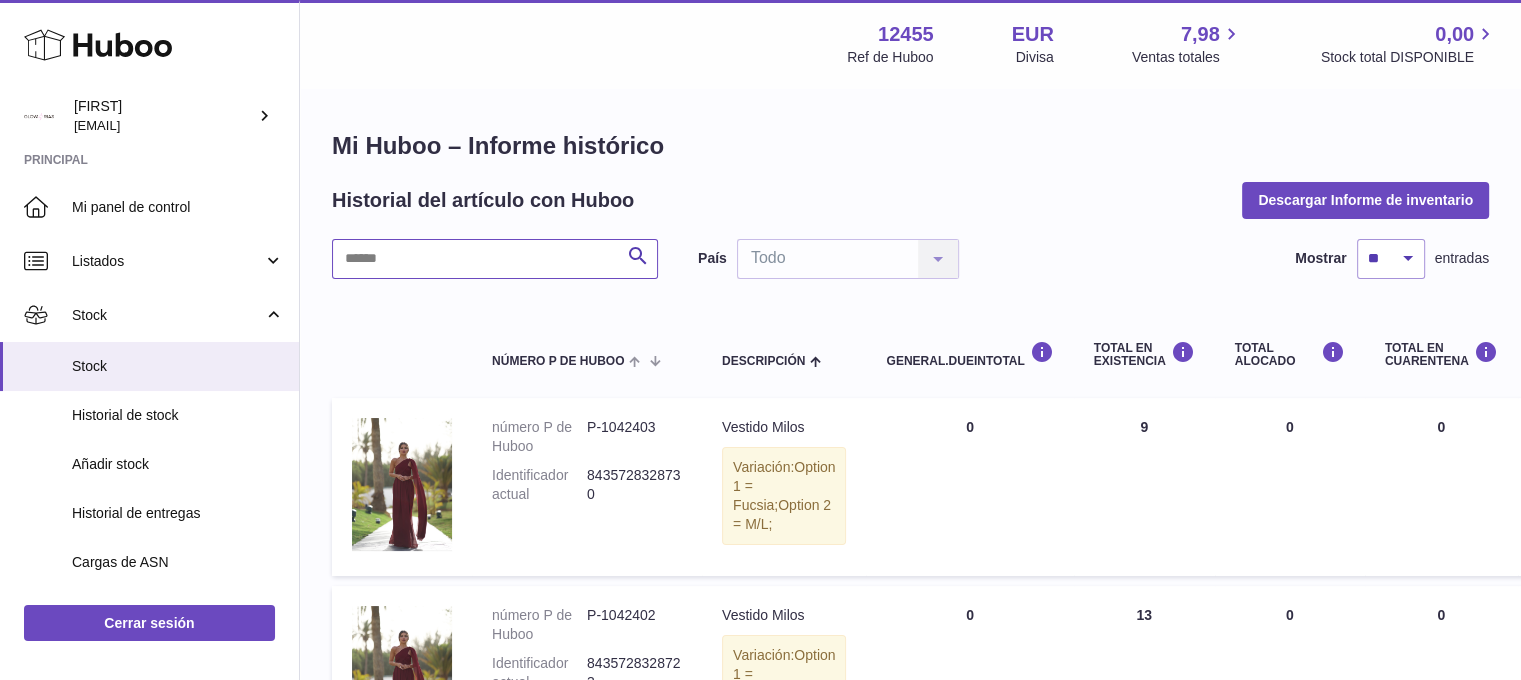 click at bounding box center [495, 259] 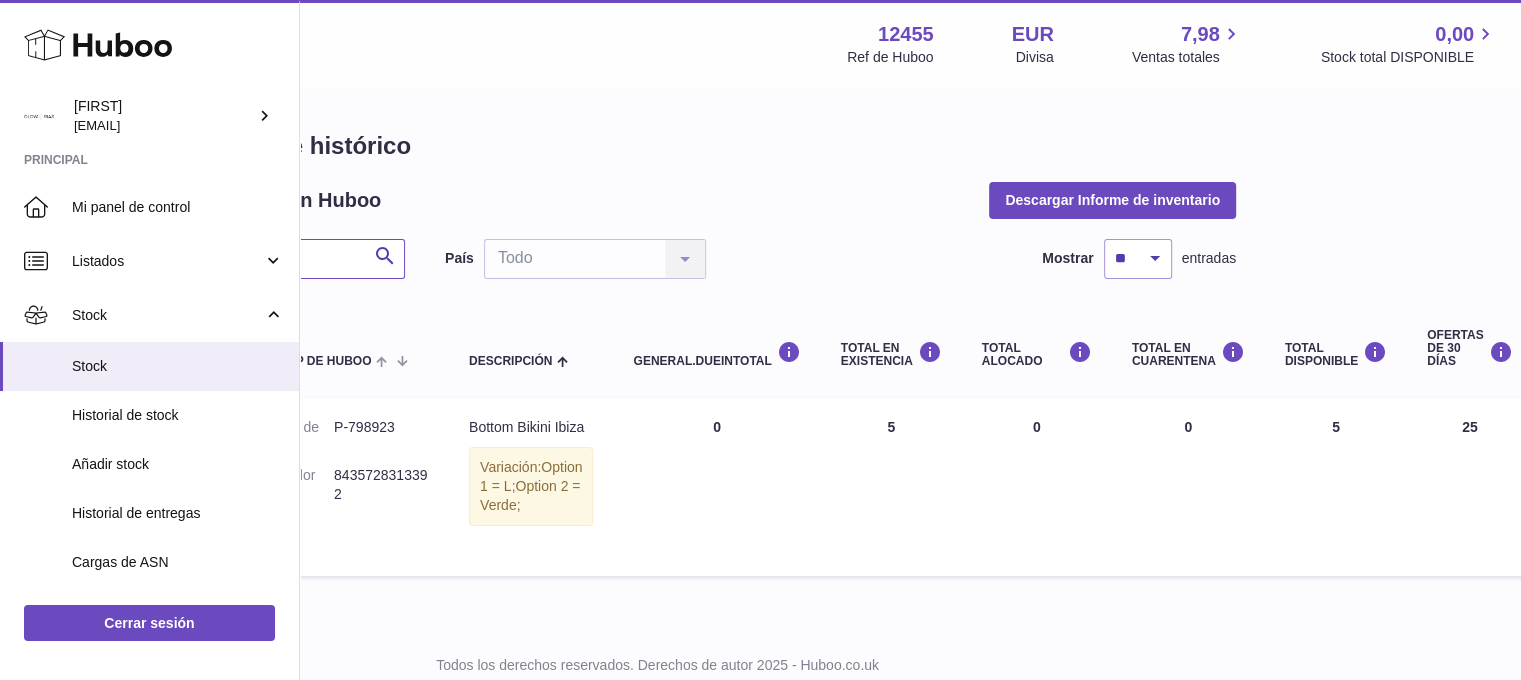scroll, scrollTop: 0, scrollLeft: 284, axis: horizontal 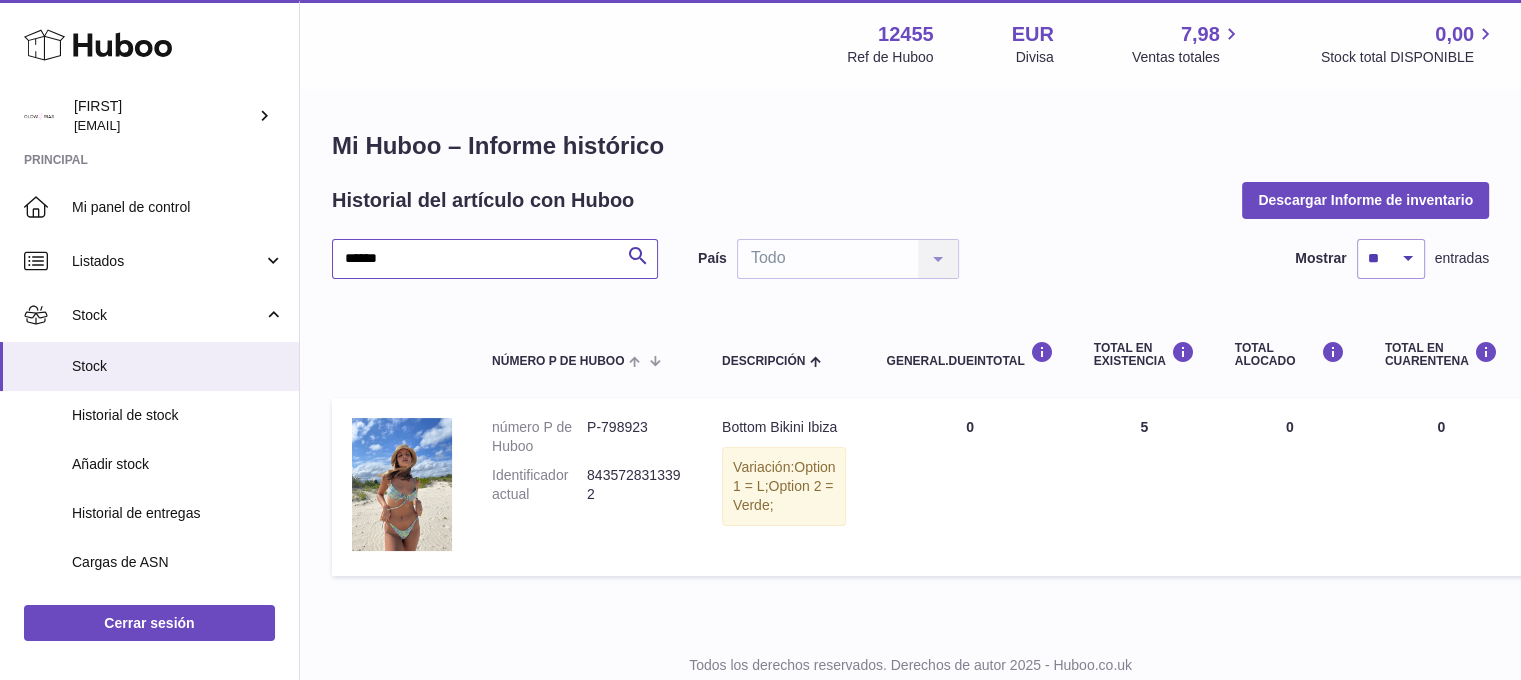 click on "******" at bounding box center [495, 259] 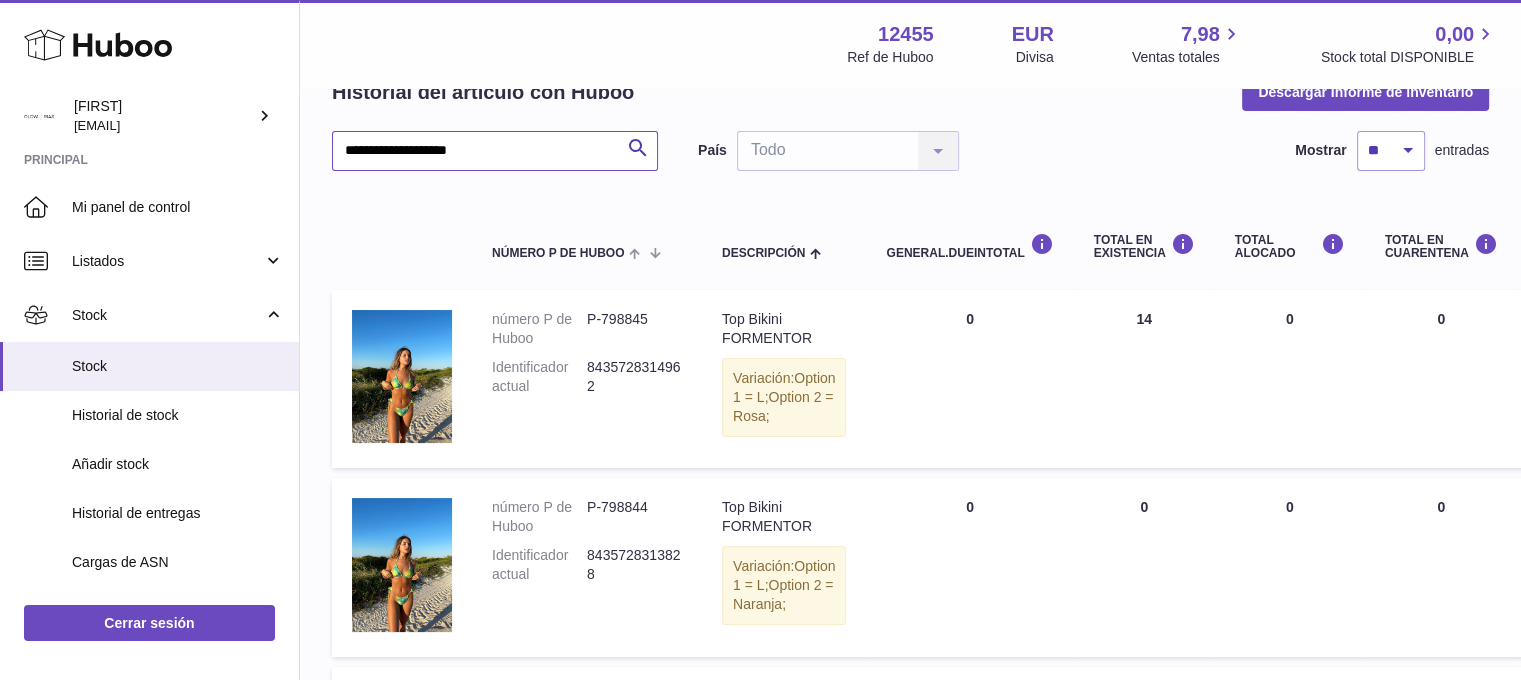 scroll, scrollTop: 100, scrollLeft: 0, axis: vertical 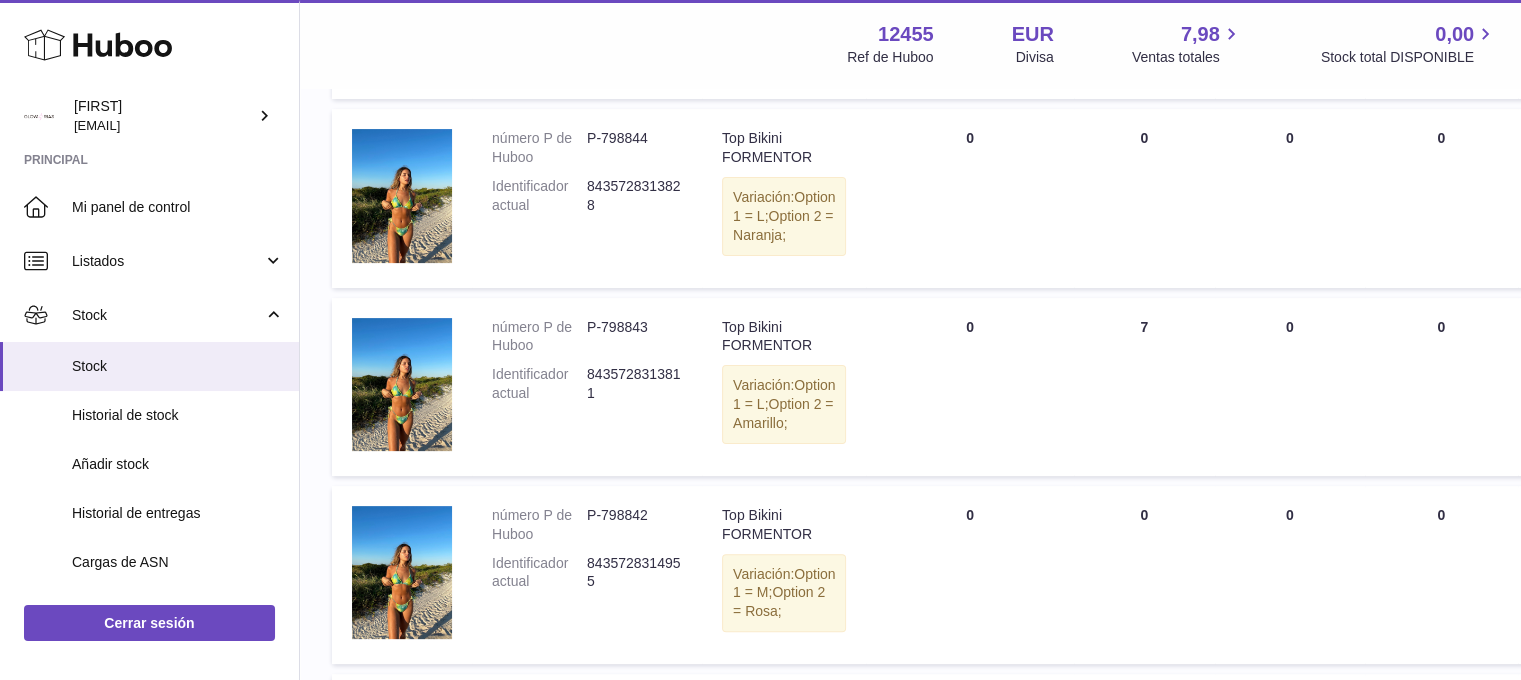 type on "**********" 